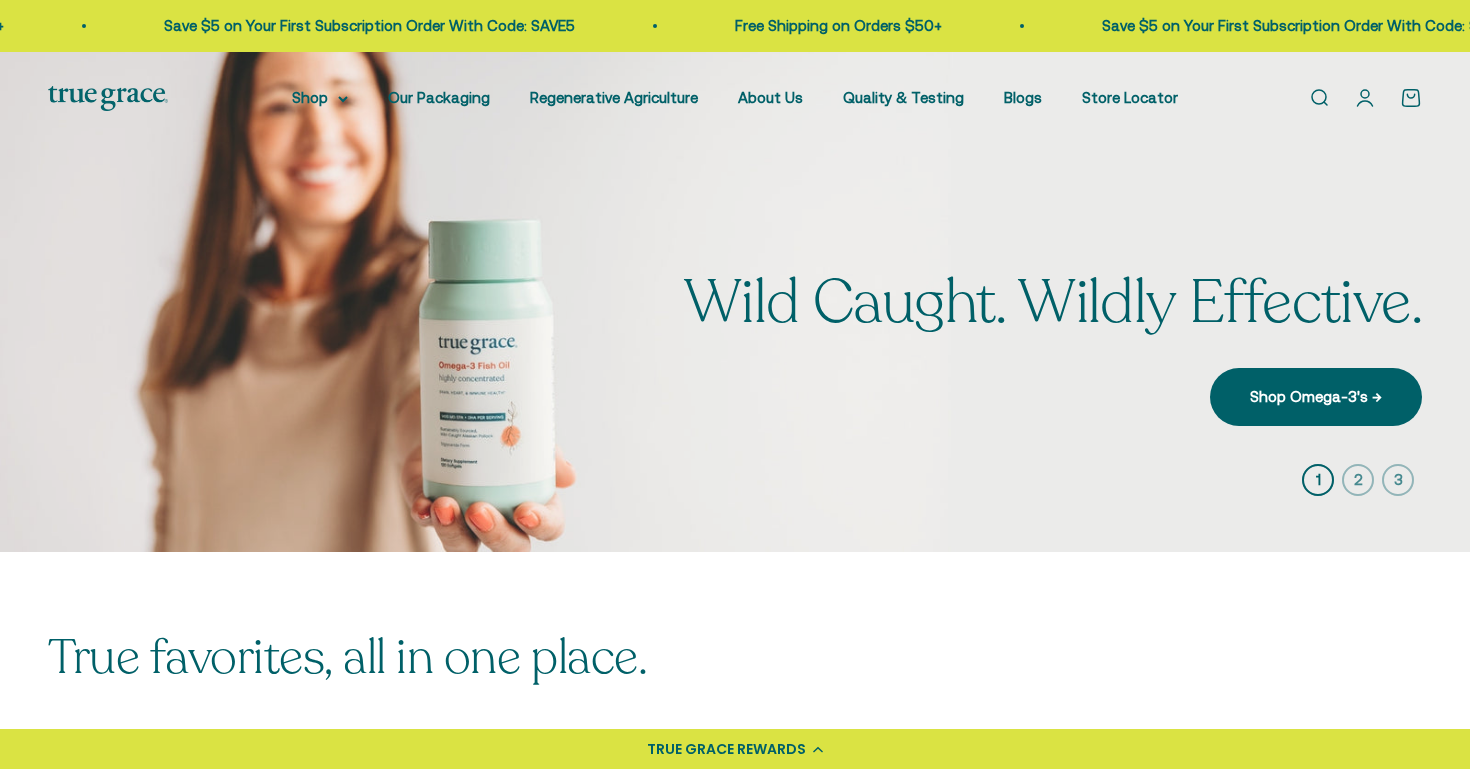 scroll, scrollTop: 0, scrollLeft: 0, axis: both 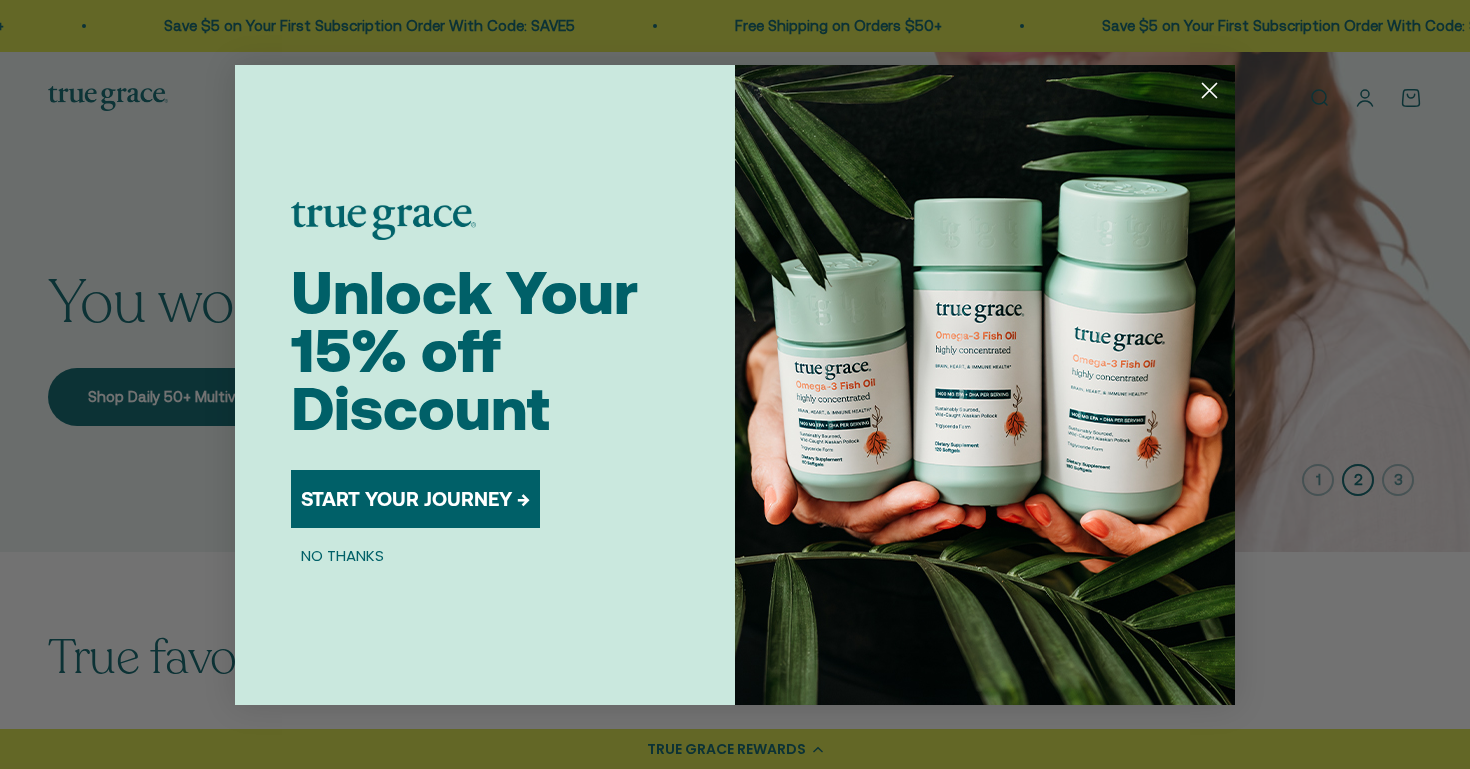 click 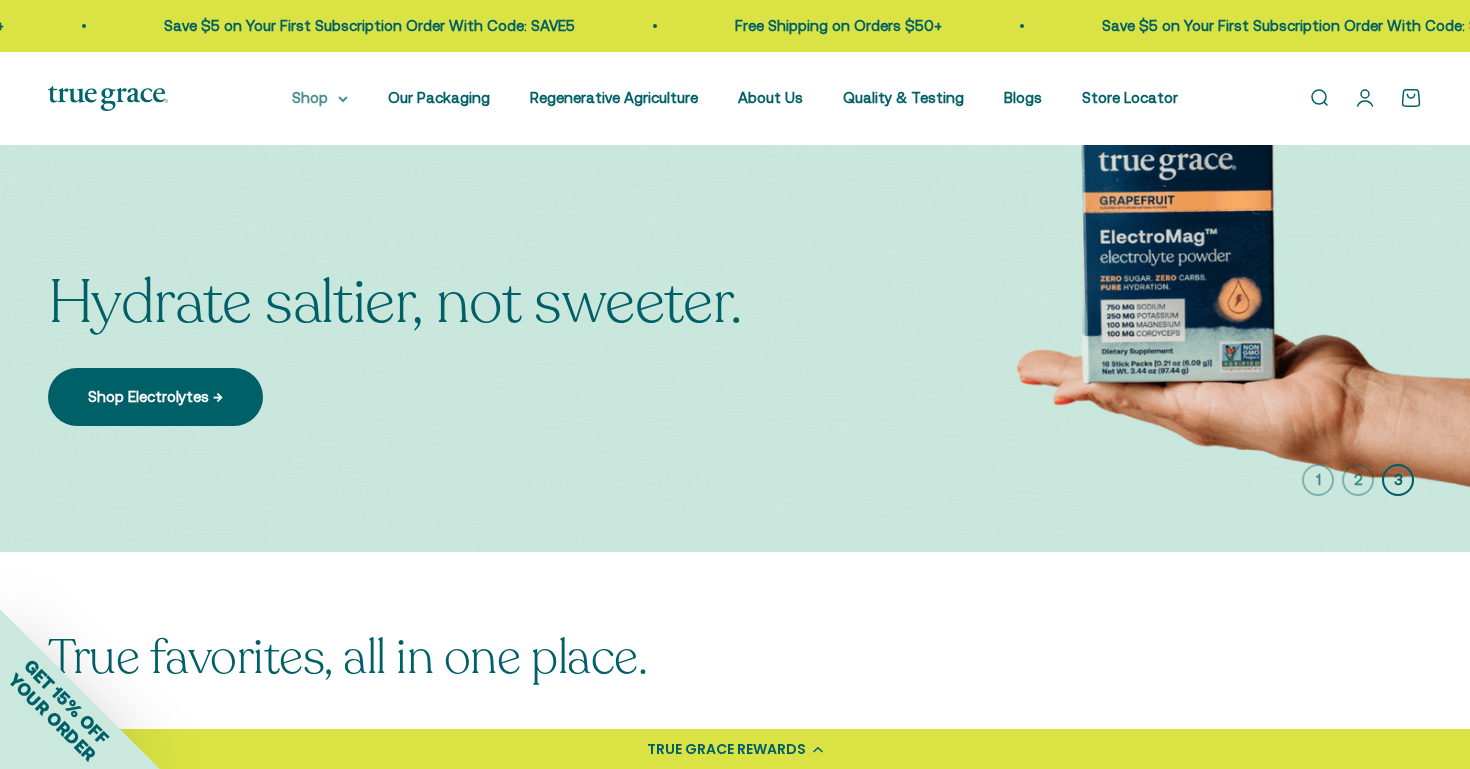 click 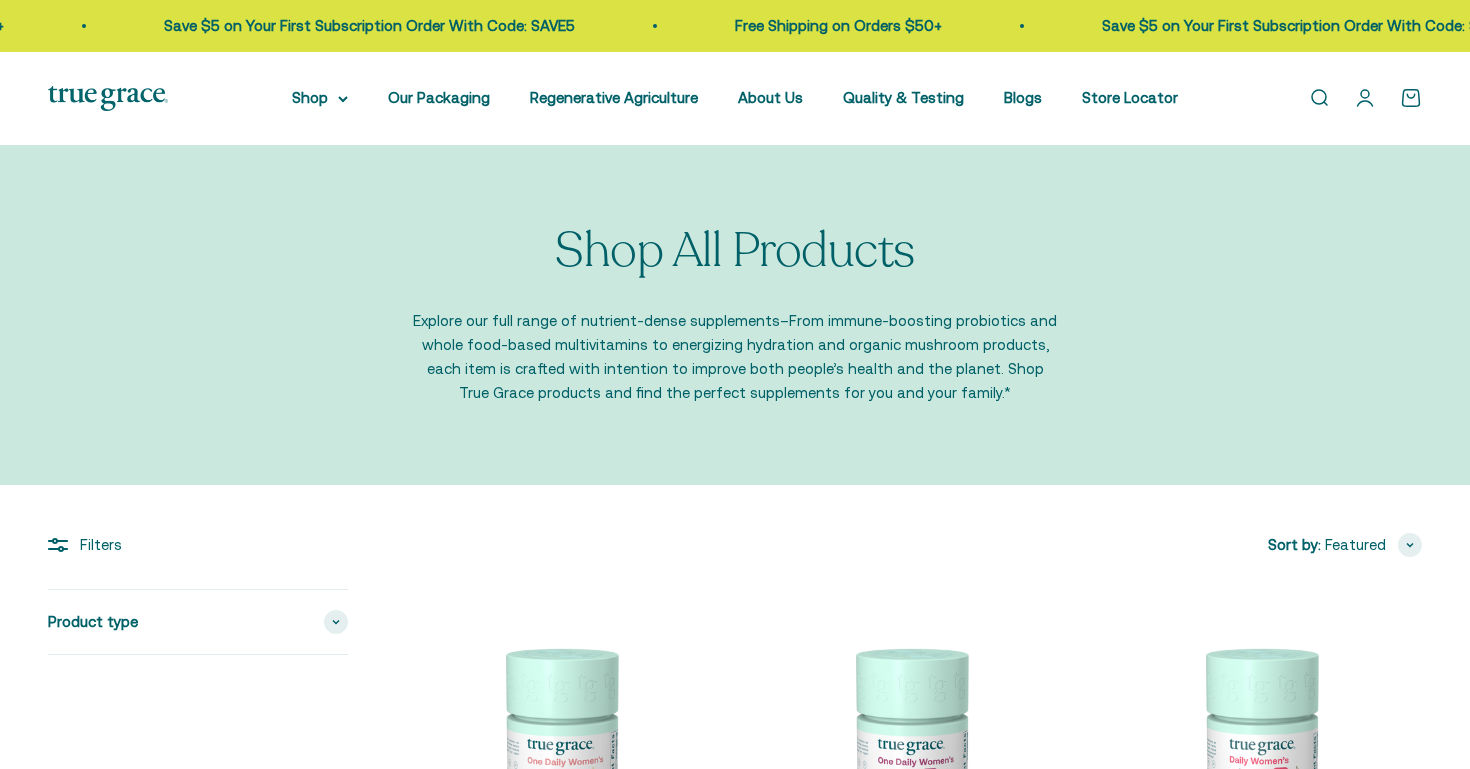 scroll, scrollTop: 0, scrollLeft: 0, axis: both 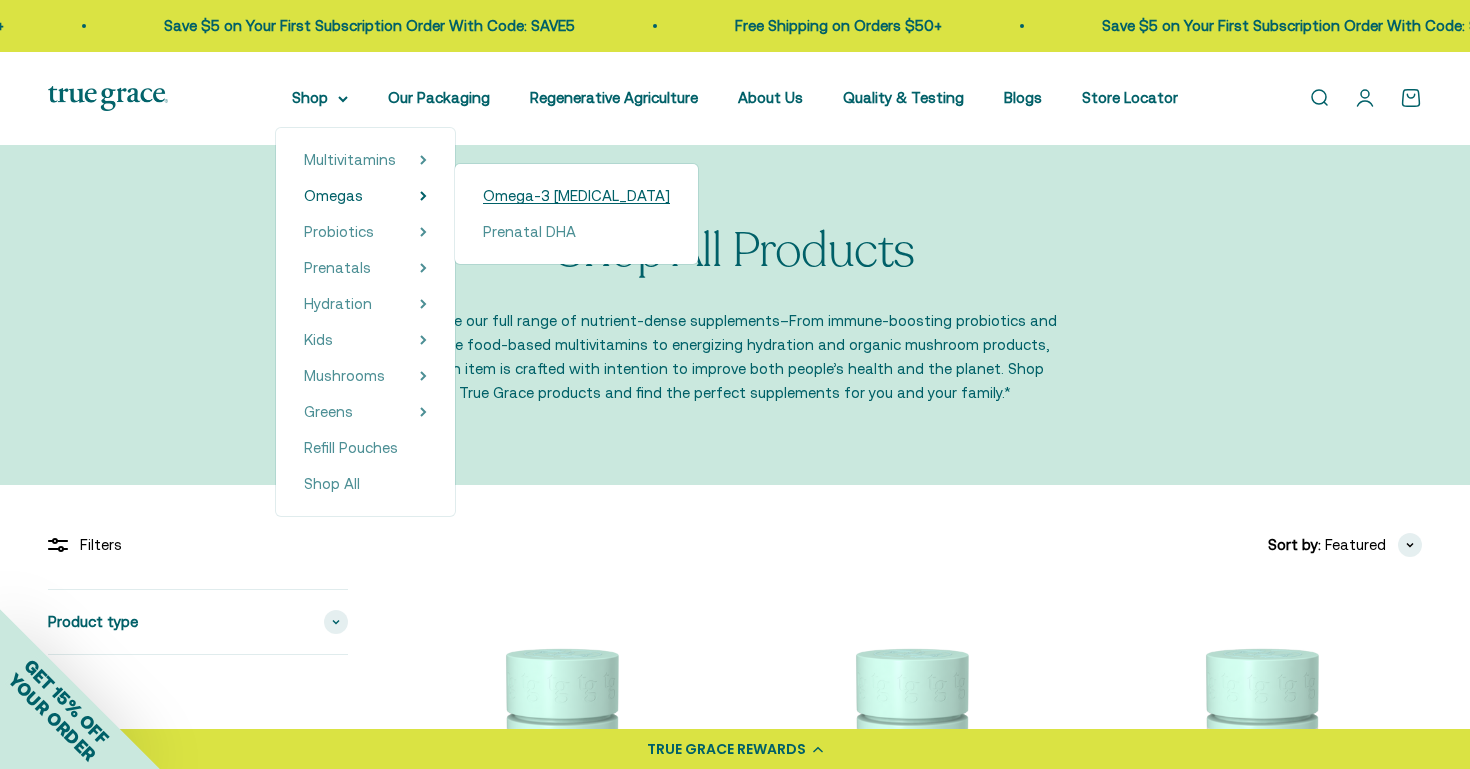 click on "Omega-3 [MEDICAL_DATA]" at bounding box center [576, 195] 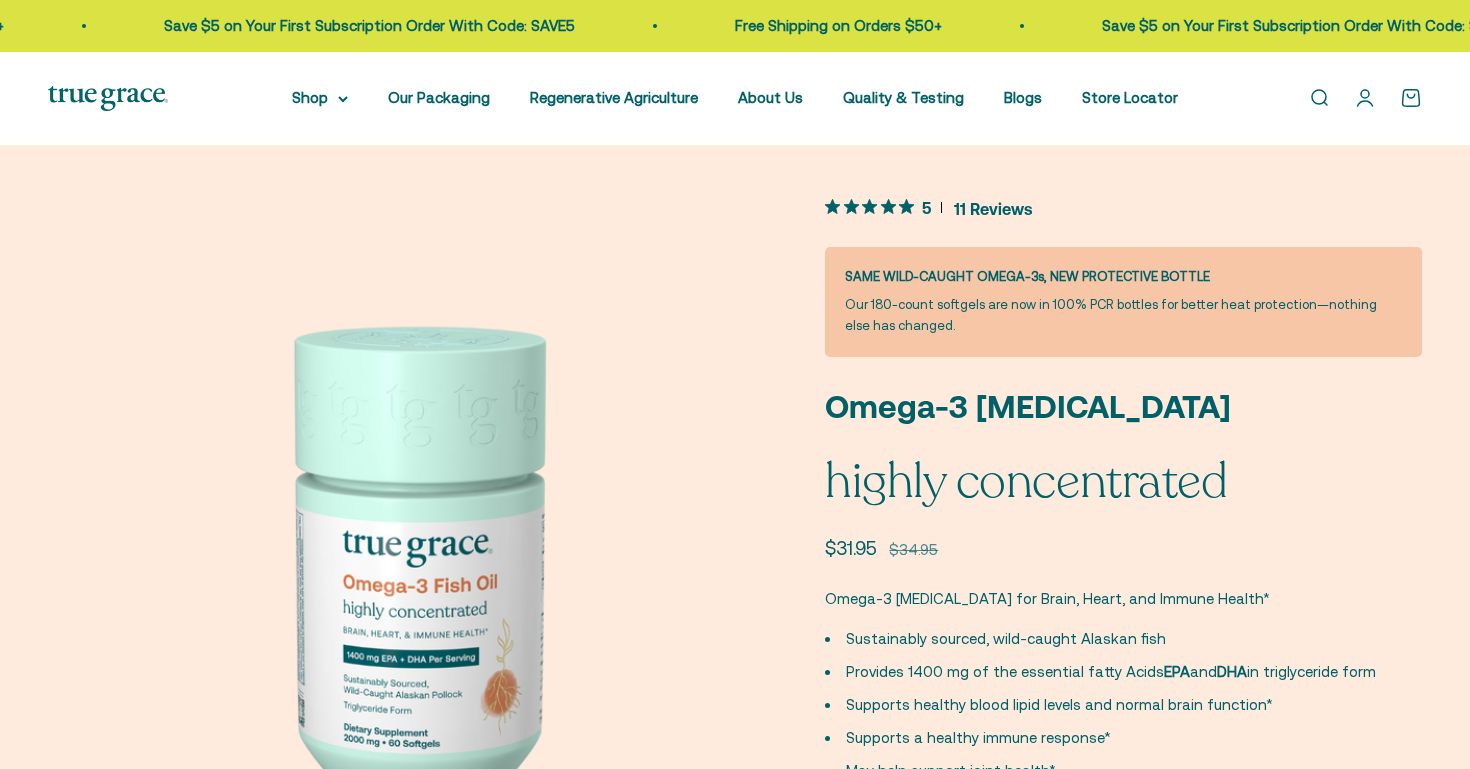 scroll, scrollTop: 0, scrollLeft: 0, axis: both 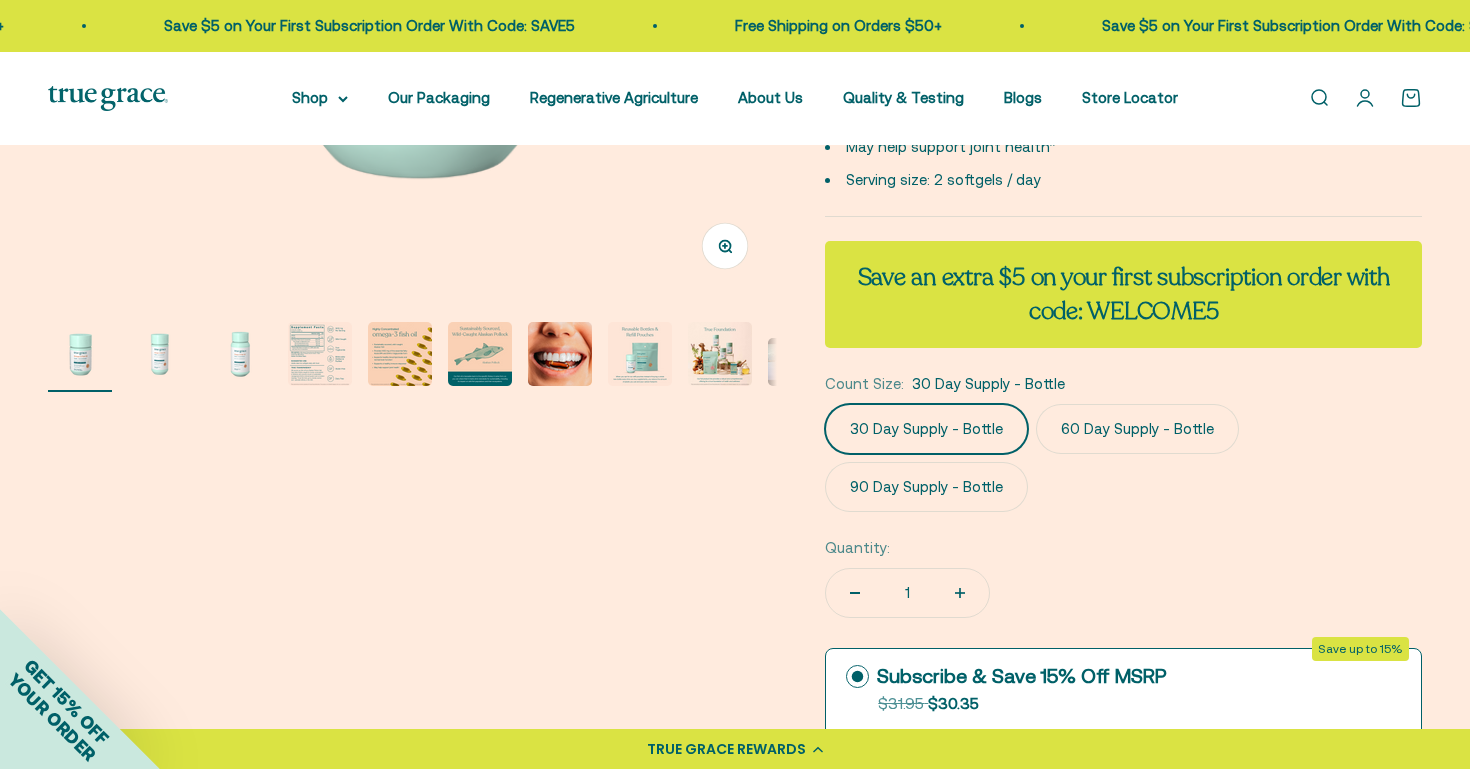 click on "90 Day Supply - Bottle" 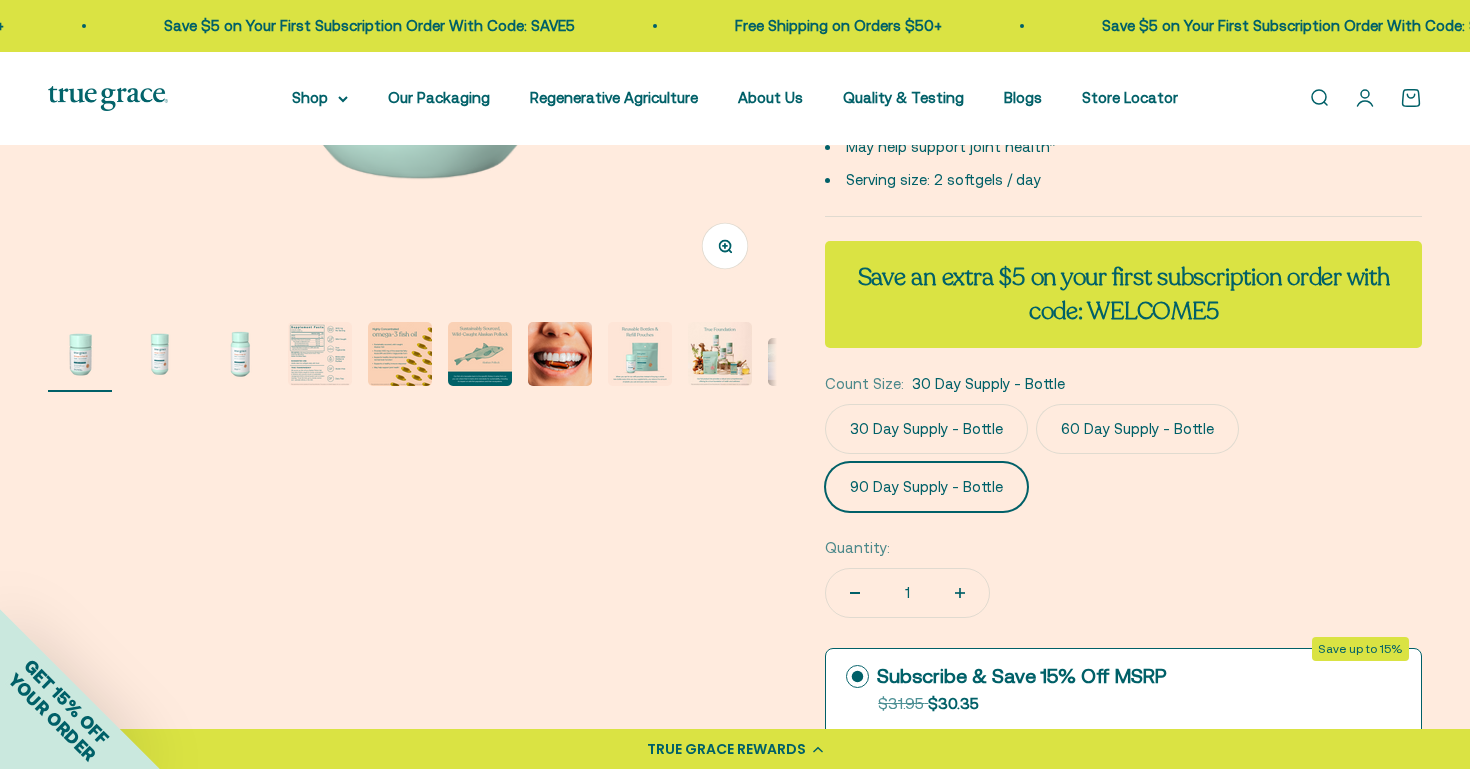 scroll, scrollTop: 0, scrollLeft: 1506, axis: horizontal 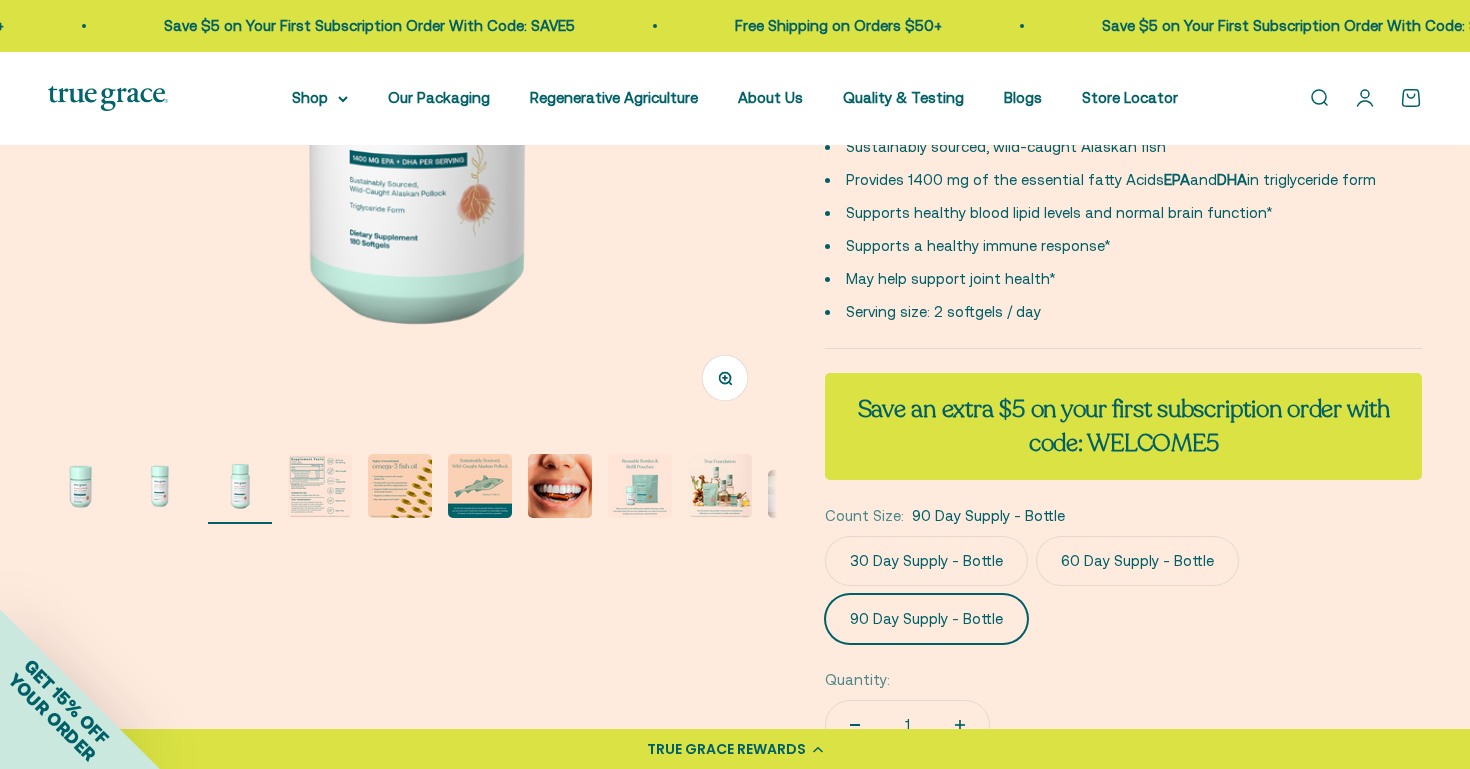 click on "GET 15% OFF
YOUR ORDER" at bounding box center (59, 709) 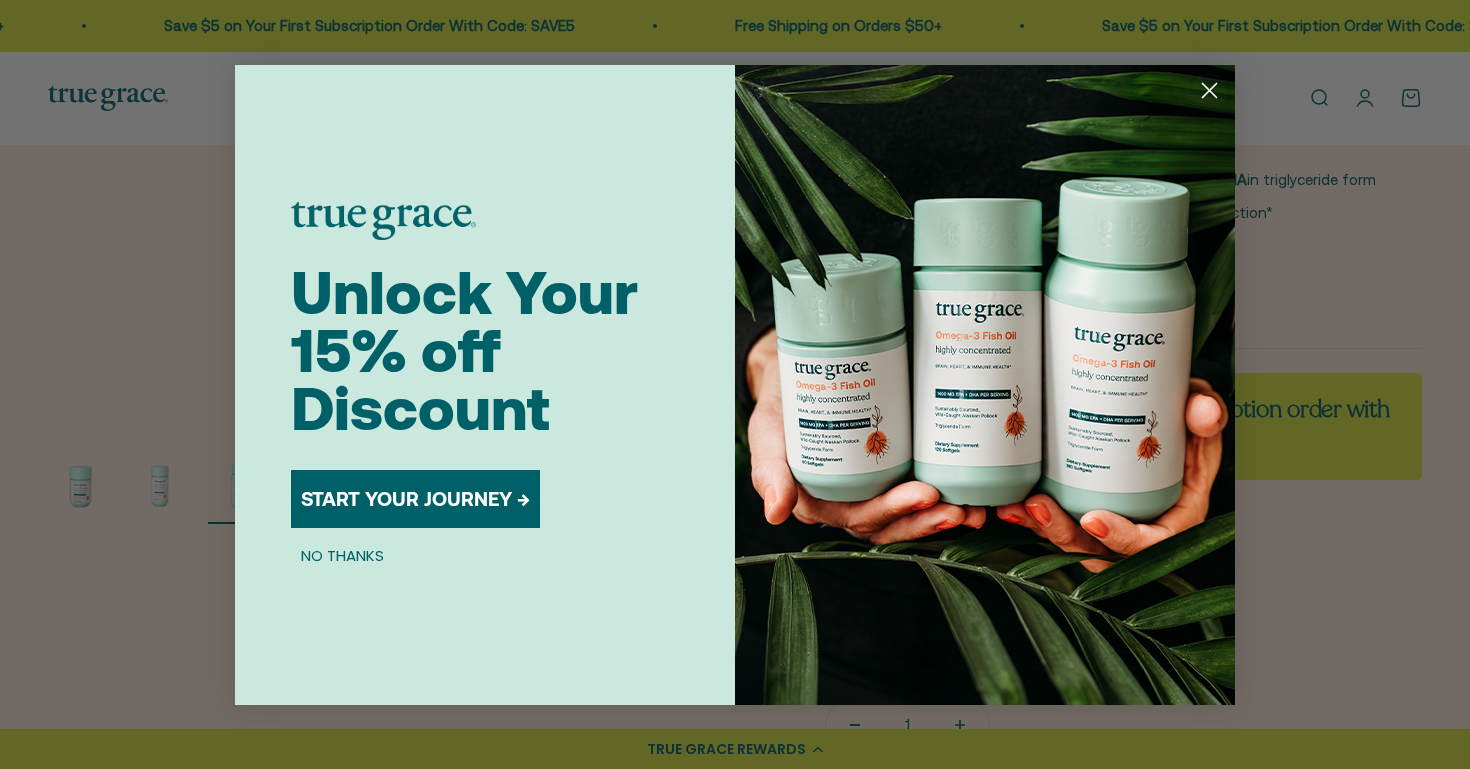 click on "START YOUR JOURNEY →" at bounding box center [415, 499] 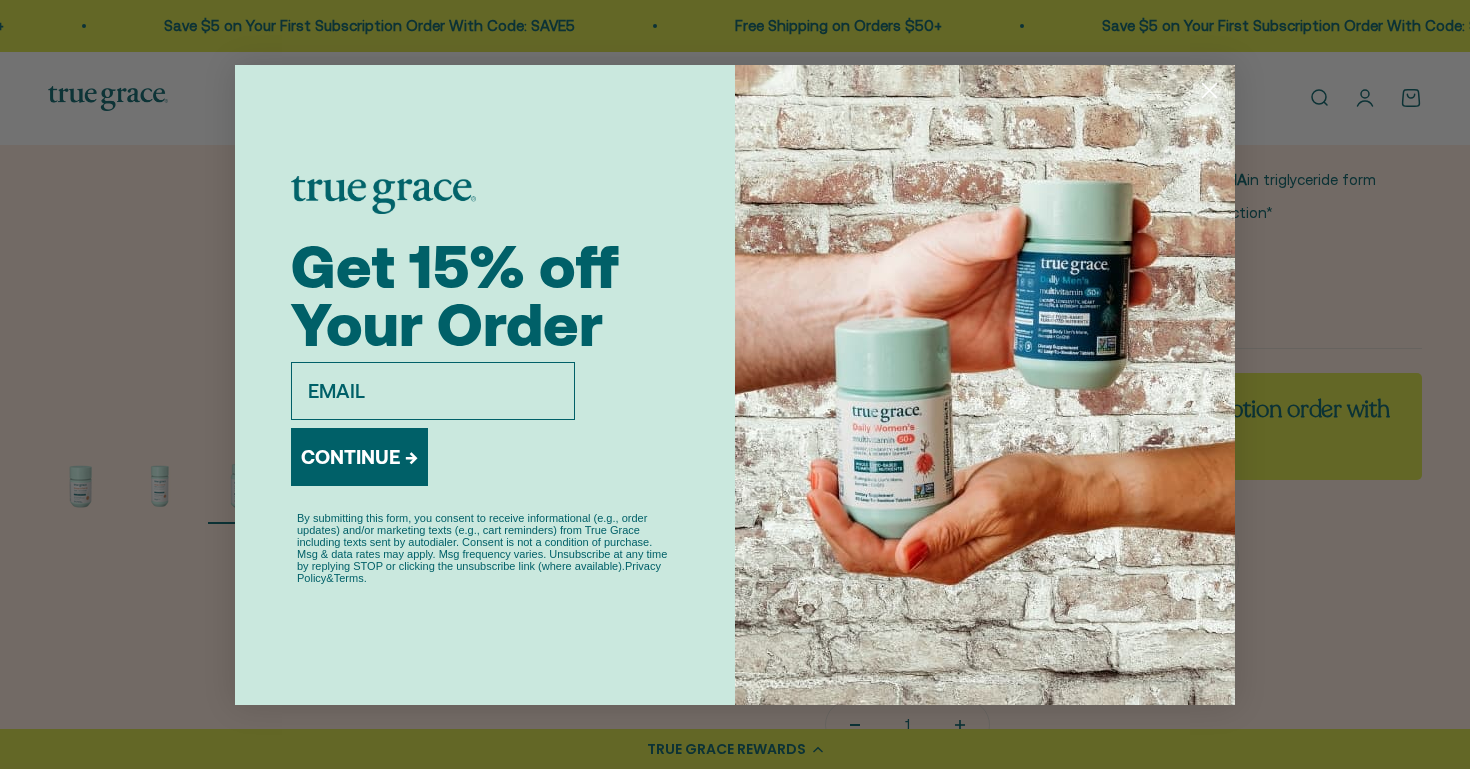 click on "email" at bounding box center [433, 391] 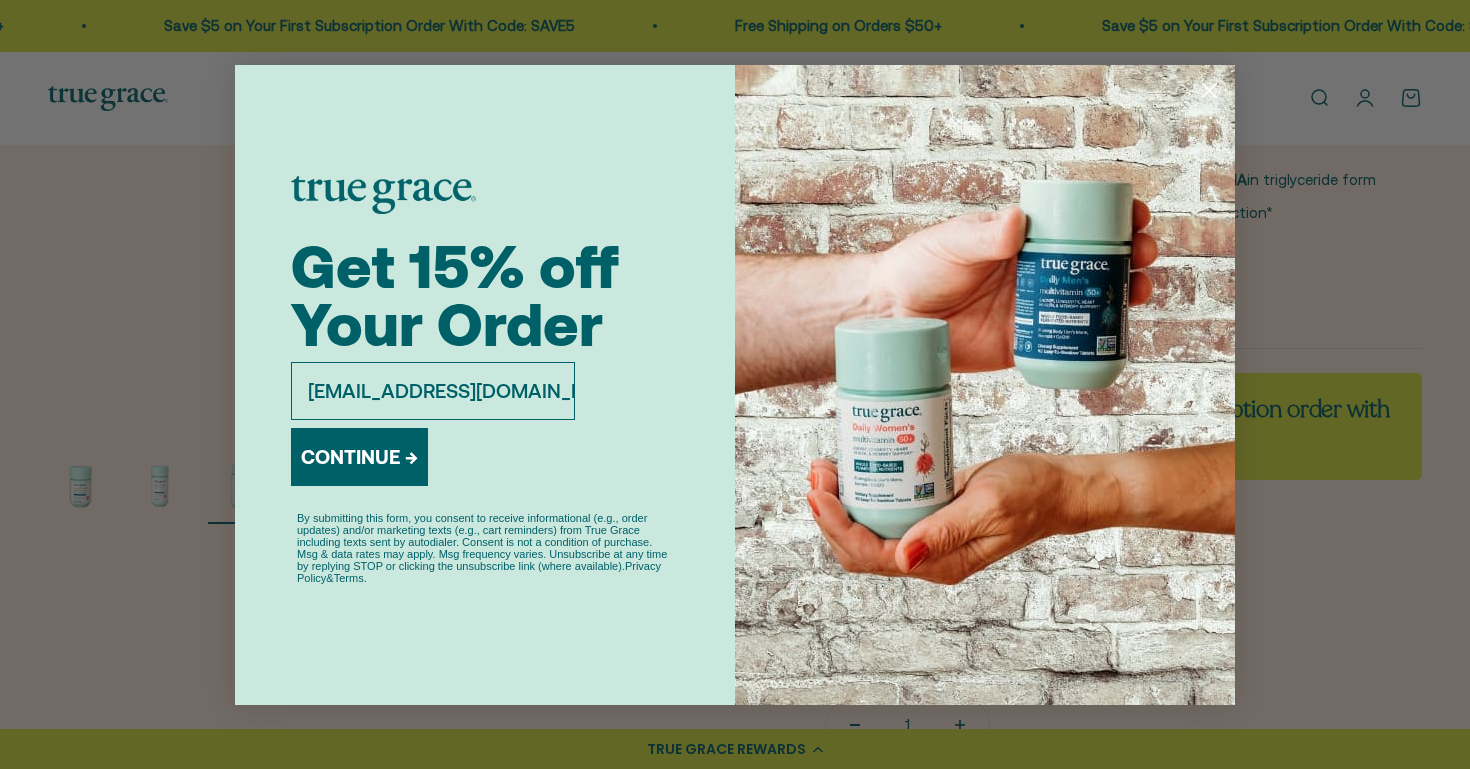 click on "CONTINUE →" at bounding box center (359, 457) 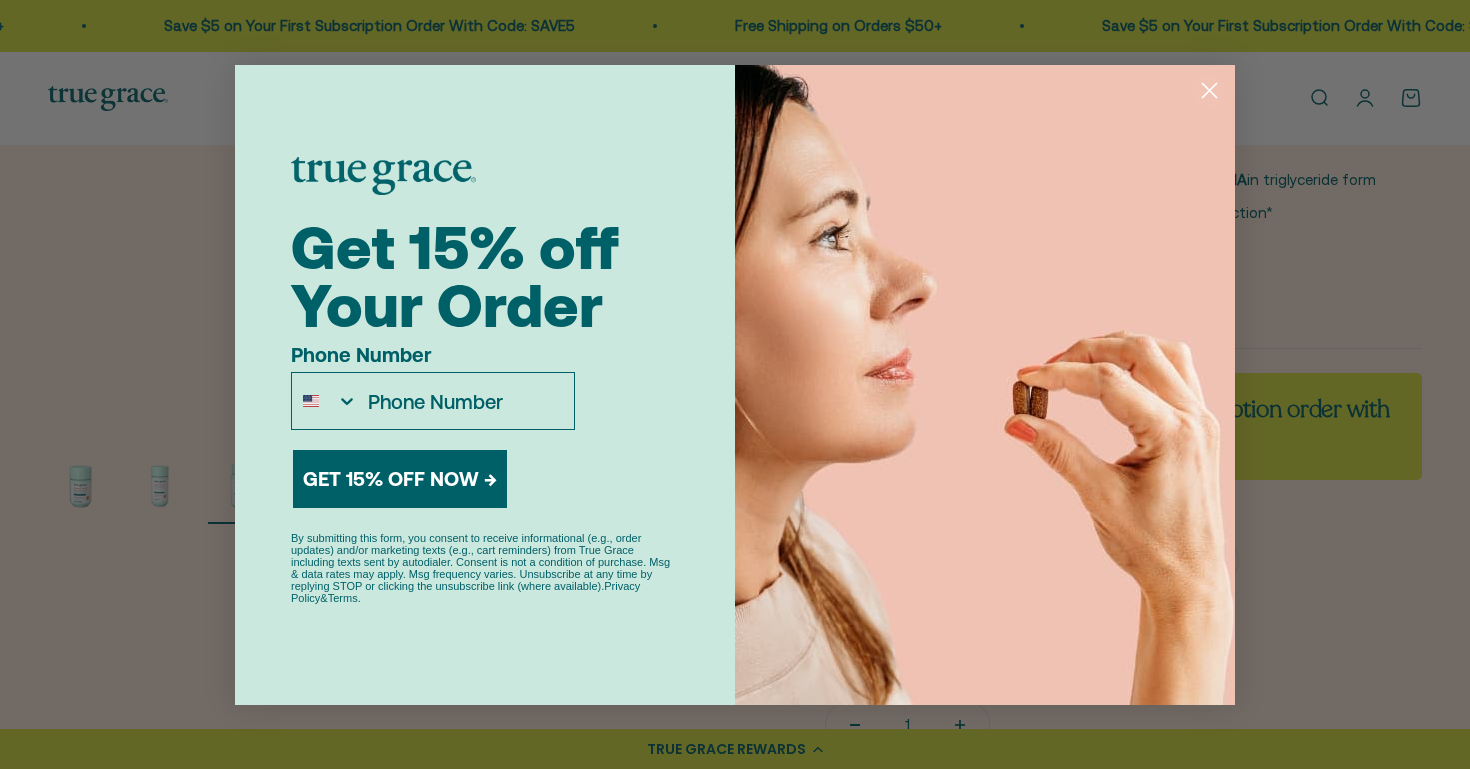 click on "Phone Number" at bounding box center (466, 401) 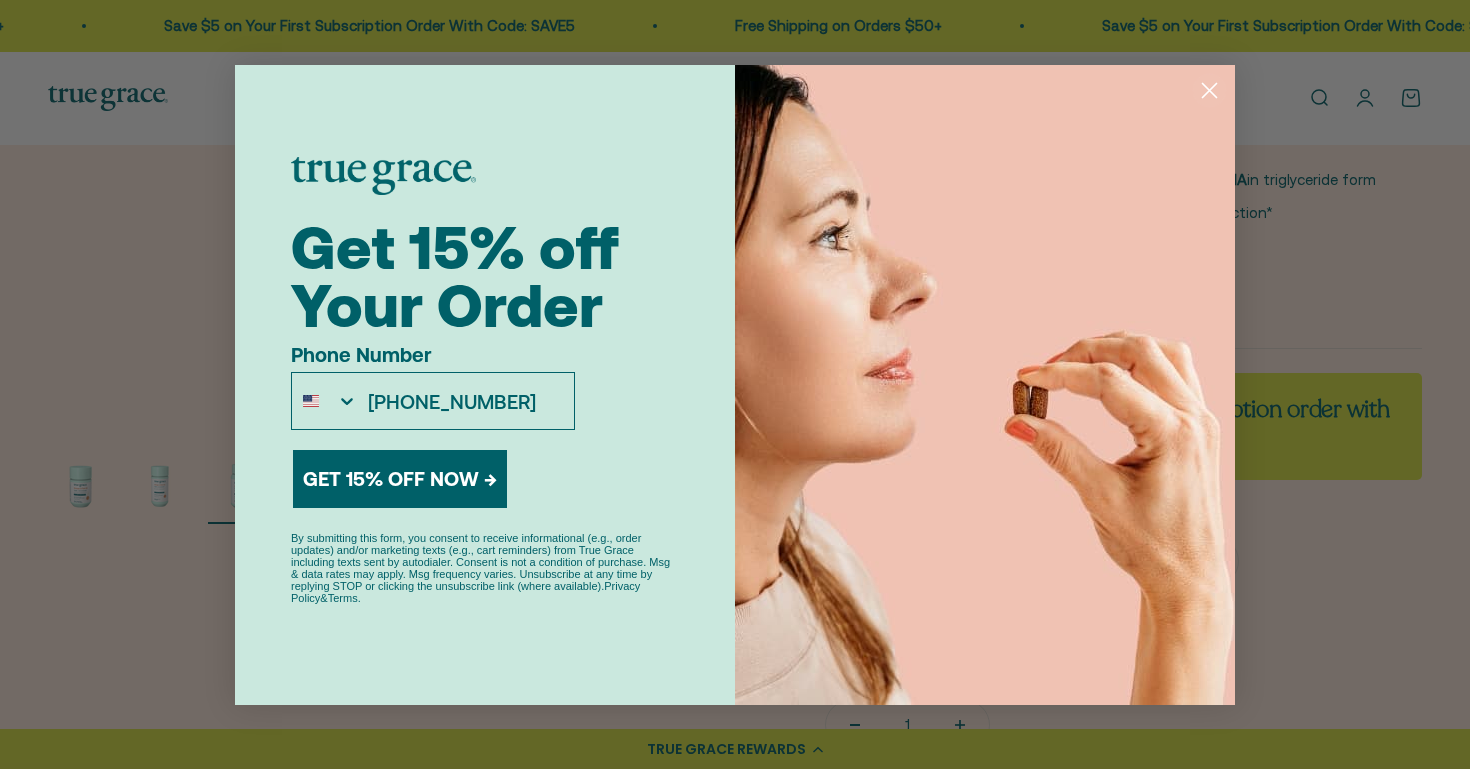 click on "GET 15% OFF NOW →" at bounding box center (400, 479) 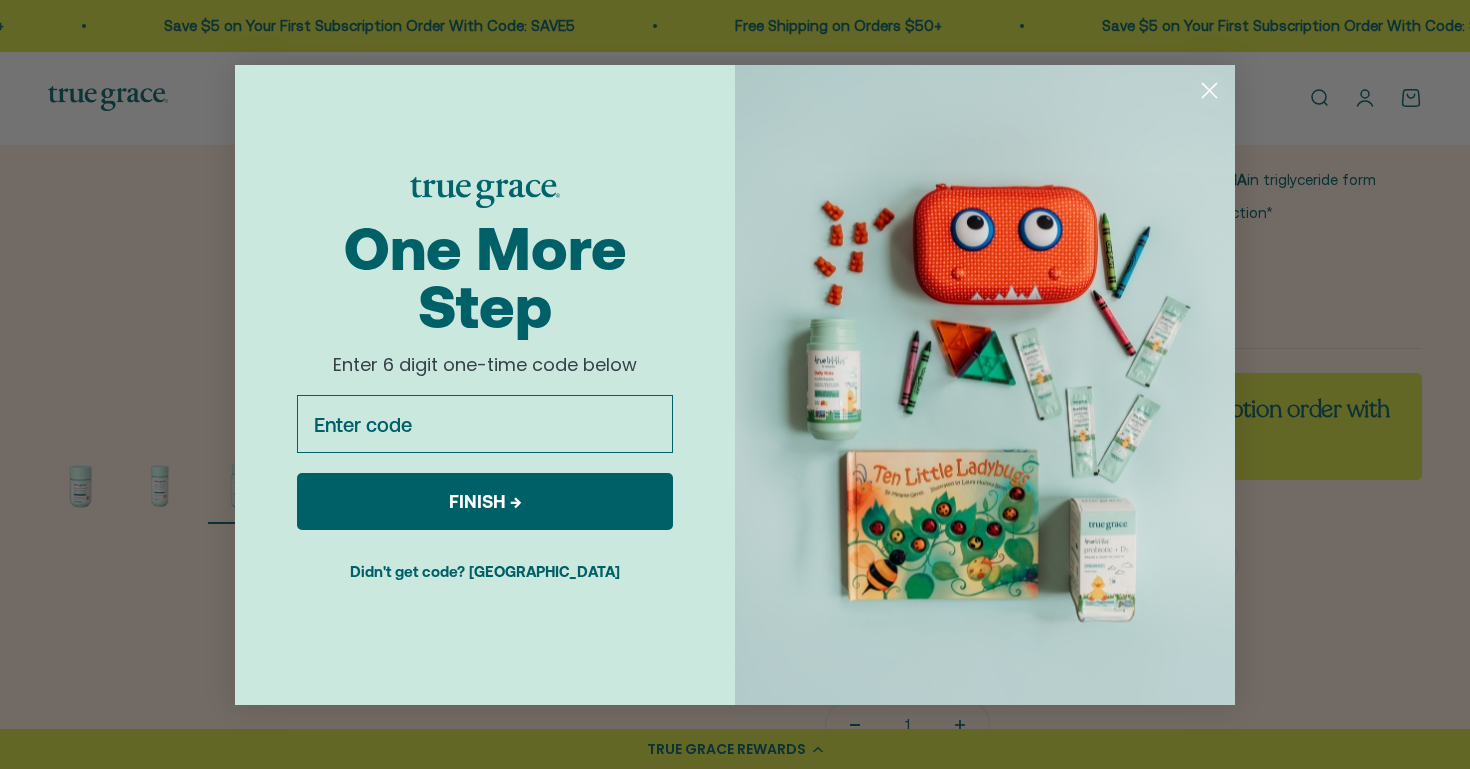 click on "Enter code" at bounding box center (485, 424) 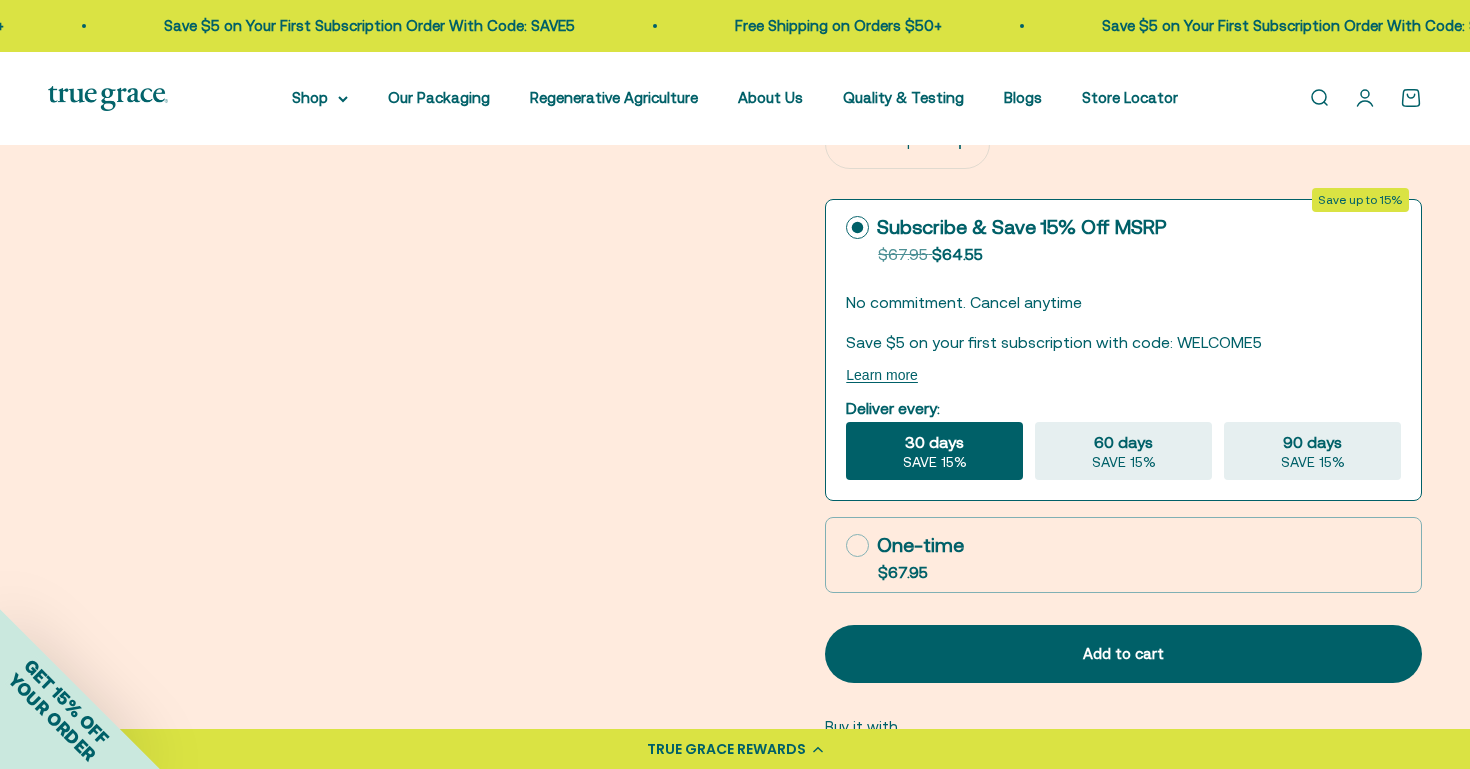 scroll, scrollTop: 1067, scrollLeft: 0, axis: vertical 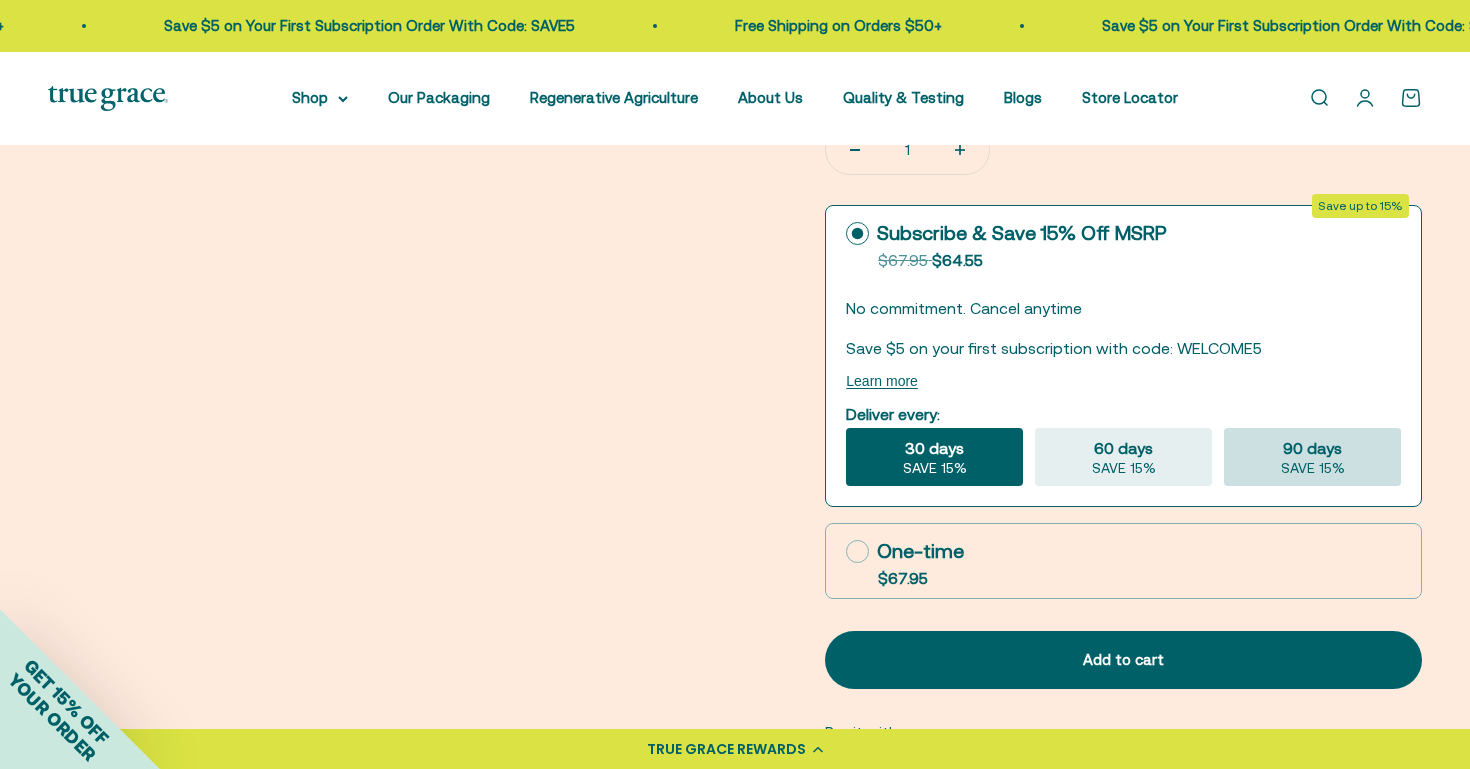 click on "90 days
SAVE 15%" 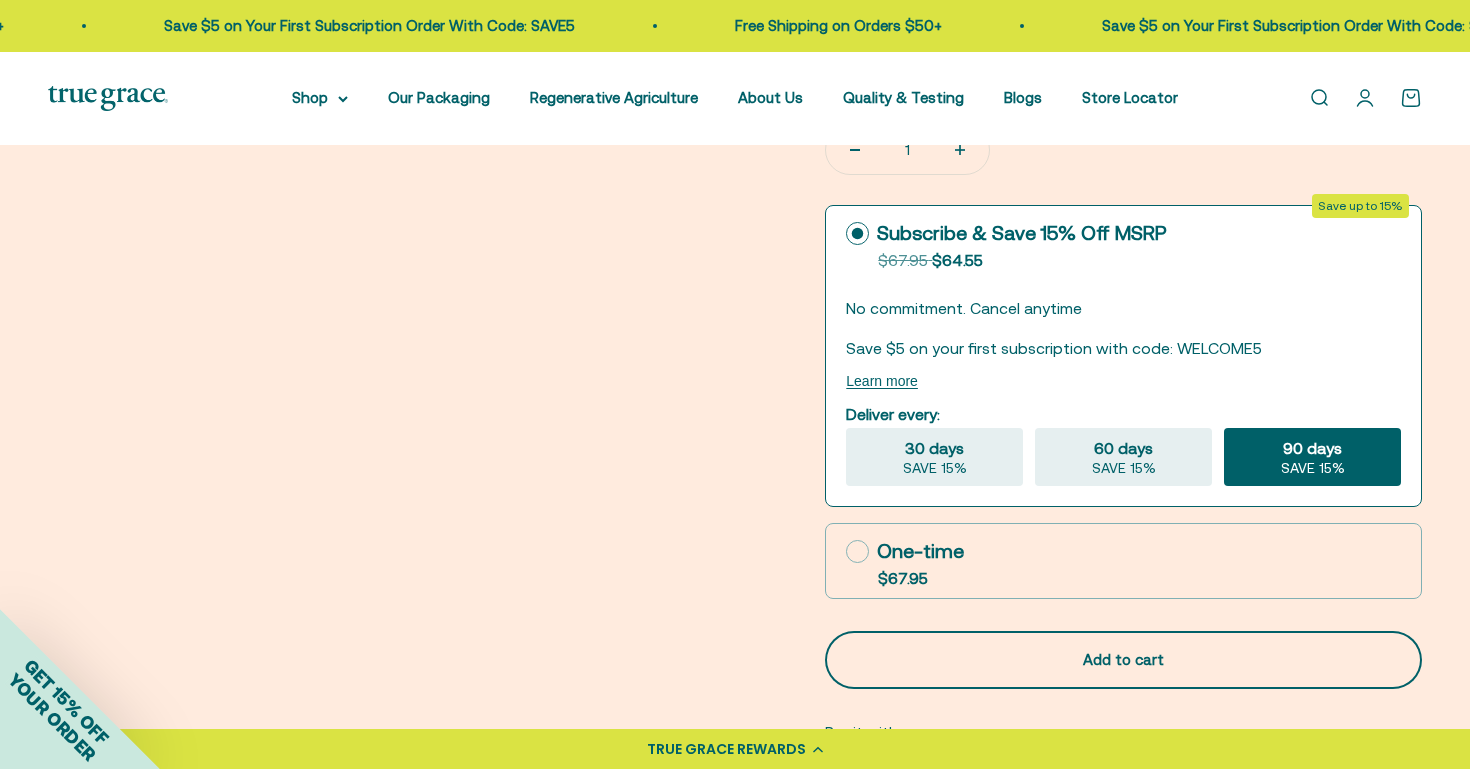 click on "Add to cart" at bounding box center (1123, 660) 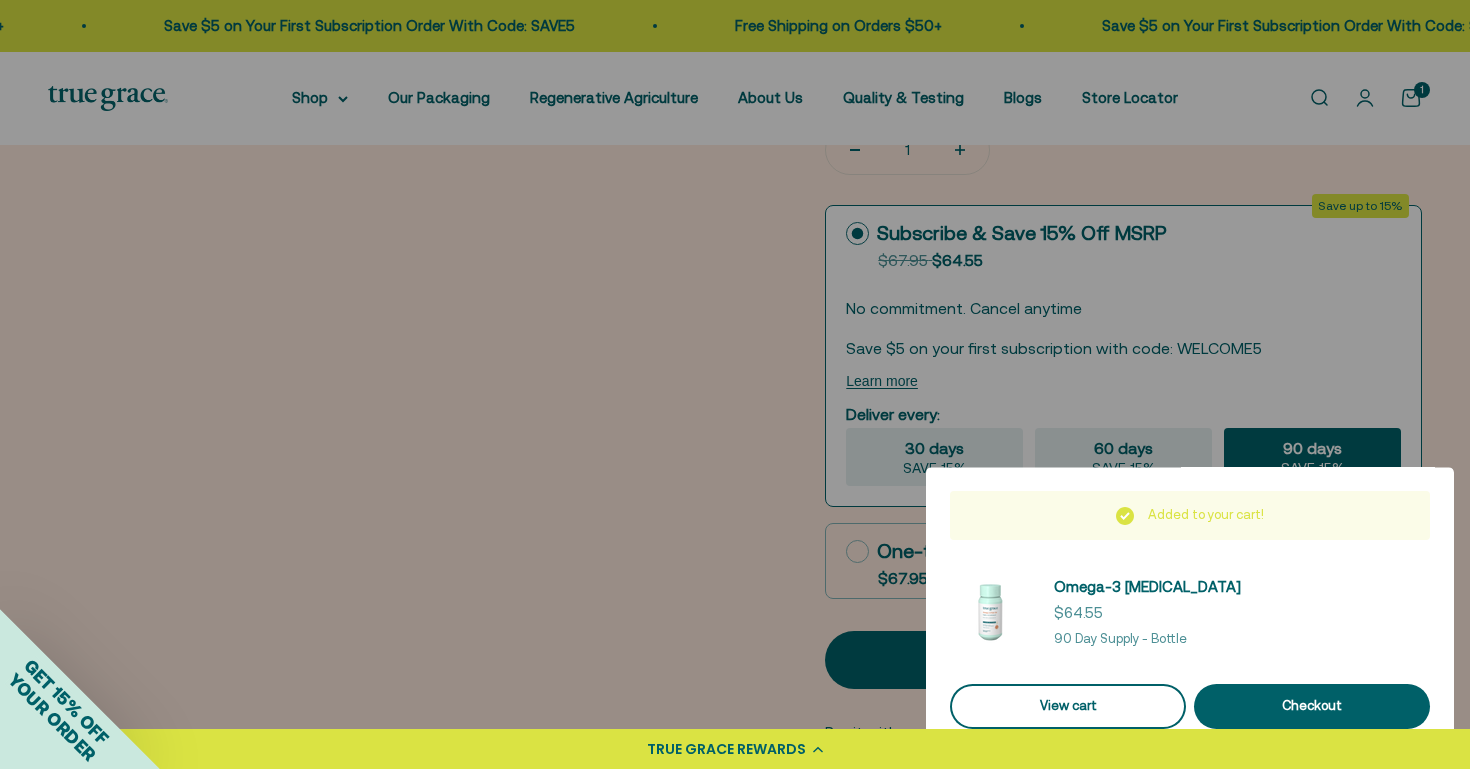 click on "View cart" at bounding box center (1068, 706) 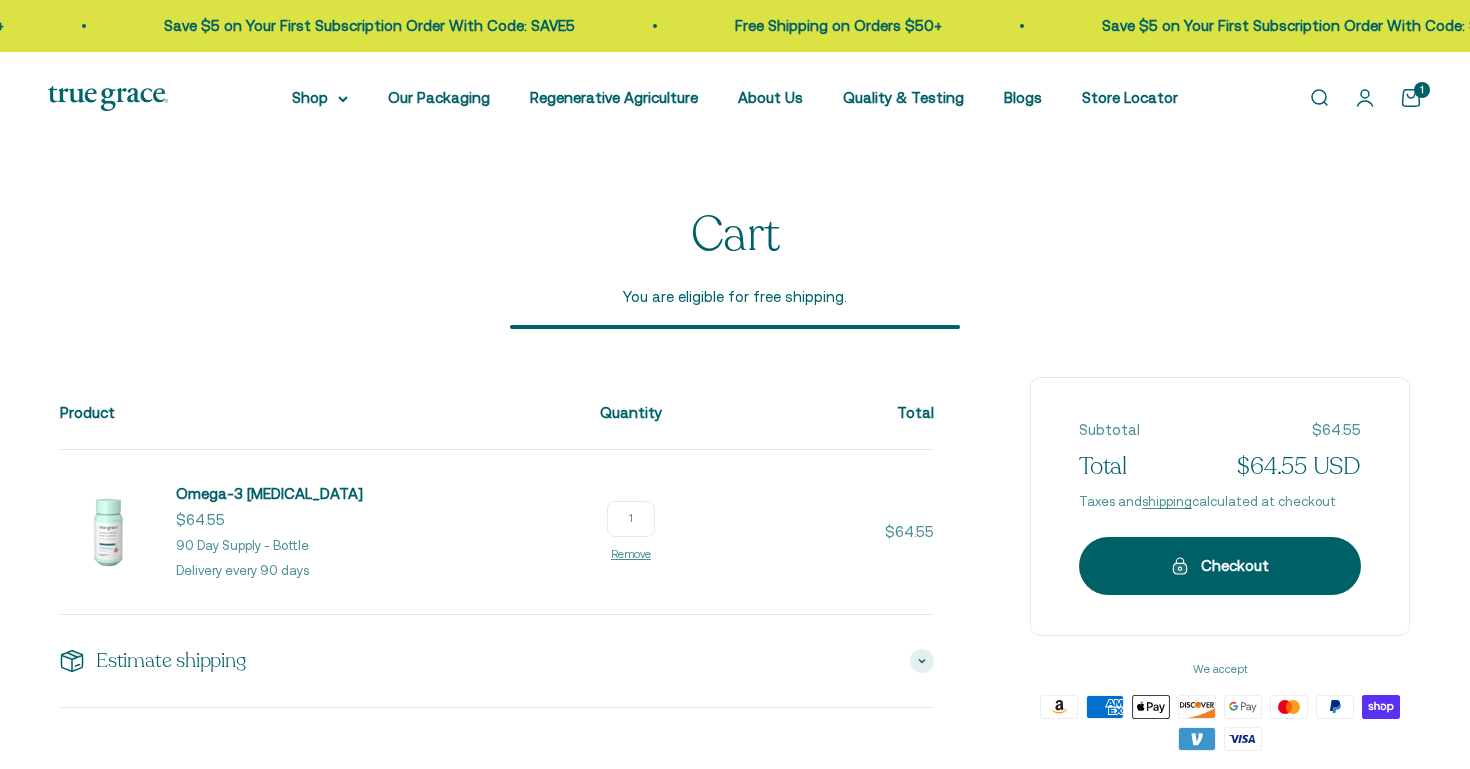 scroll, scrollTop: 0, scrollLeft: 0, axis: both 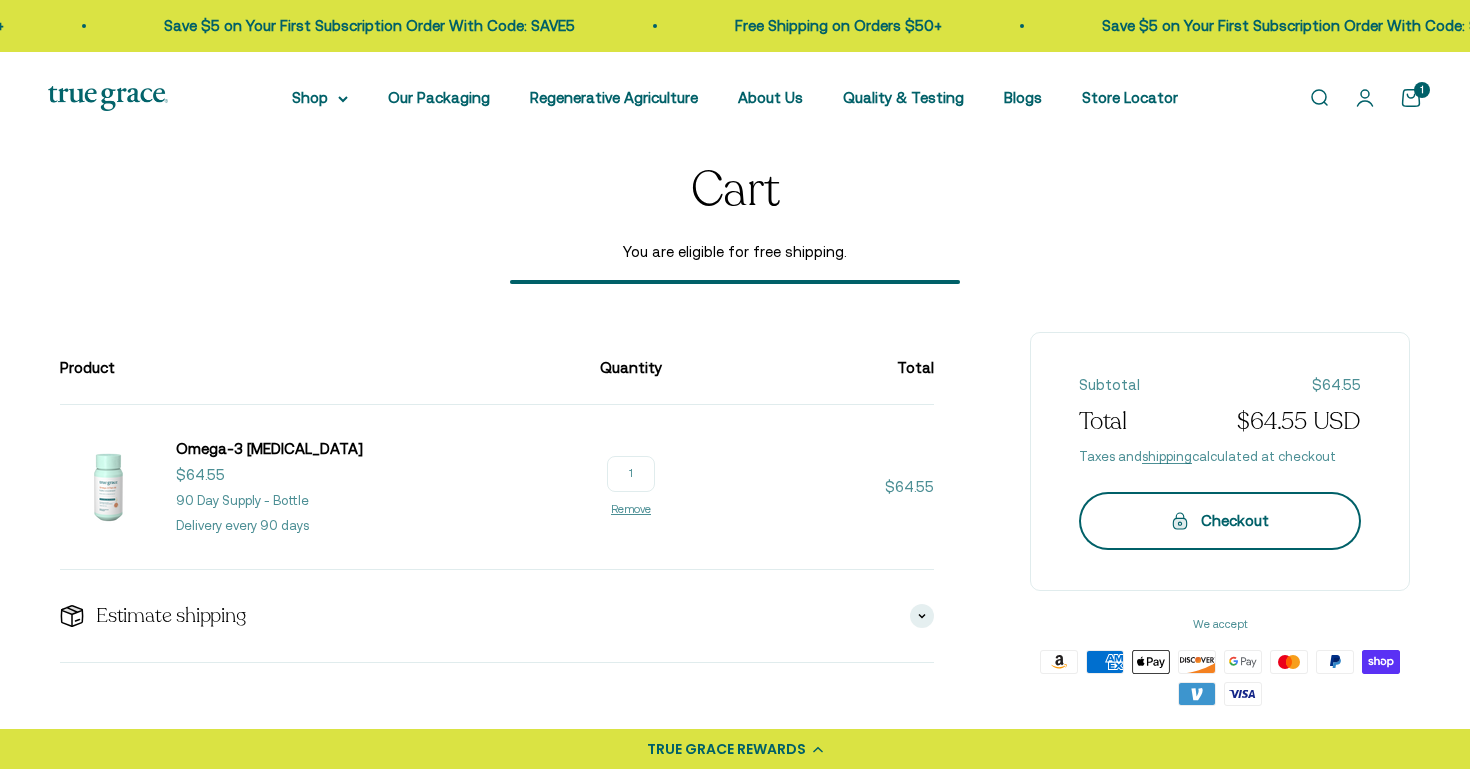 click on "Checkout" at bounding box center [1220, 521] 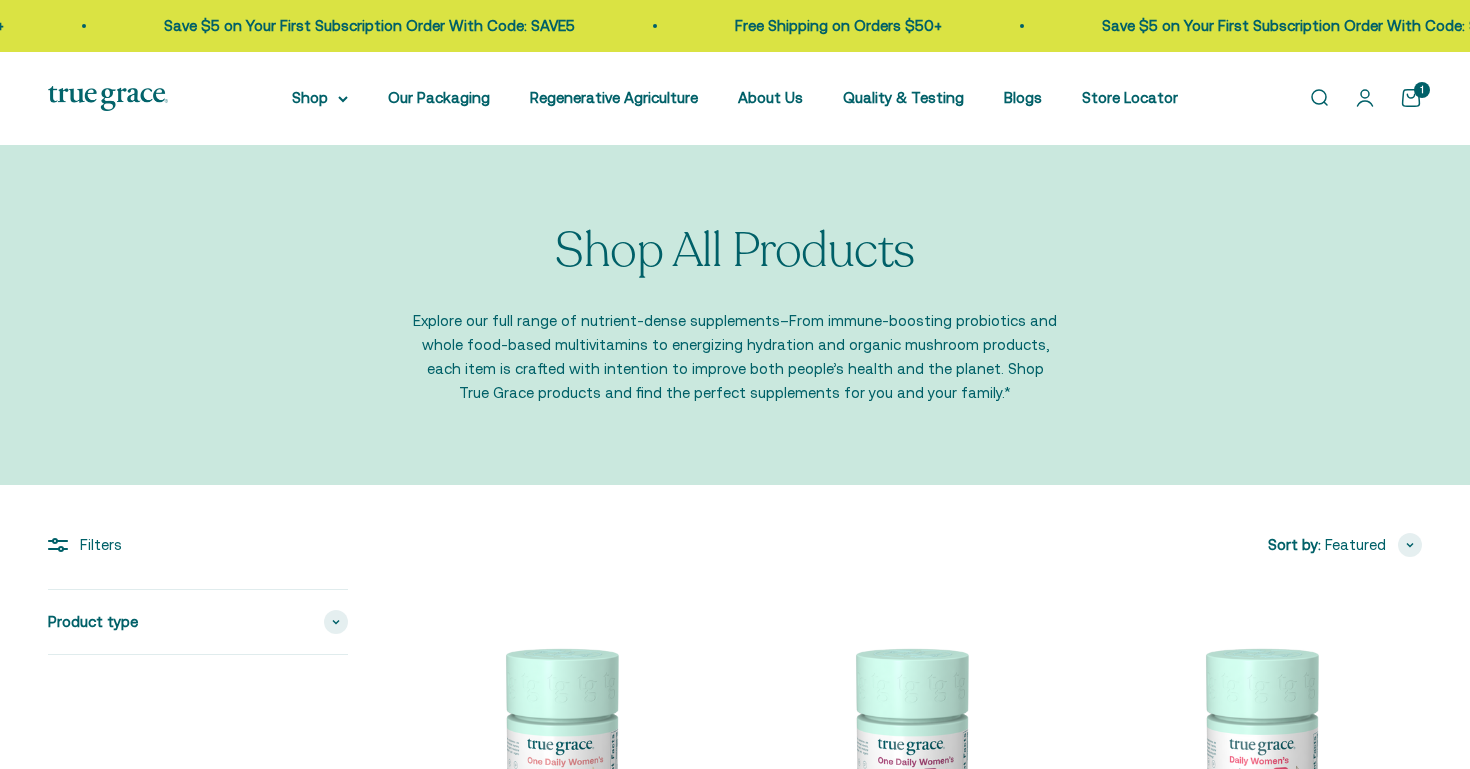 scroll, scrollTop: 0, scrollLeft: 0, axis: both 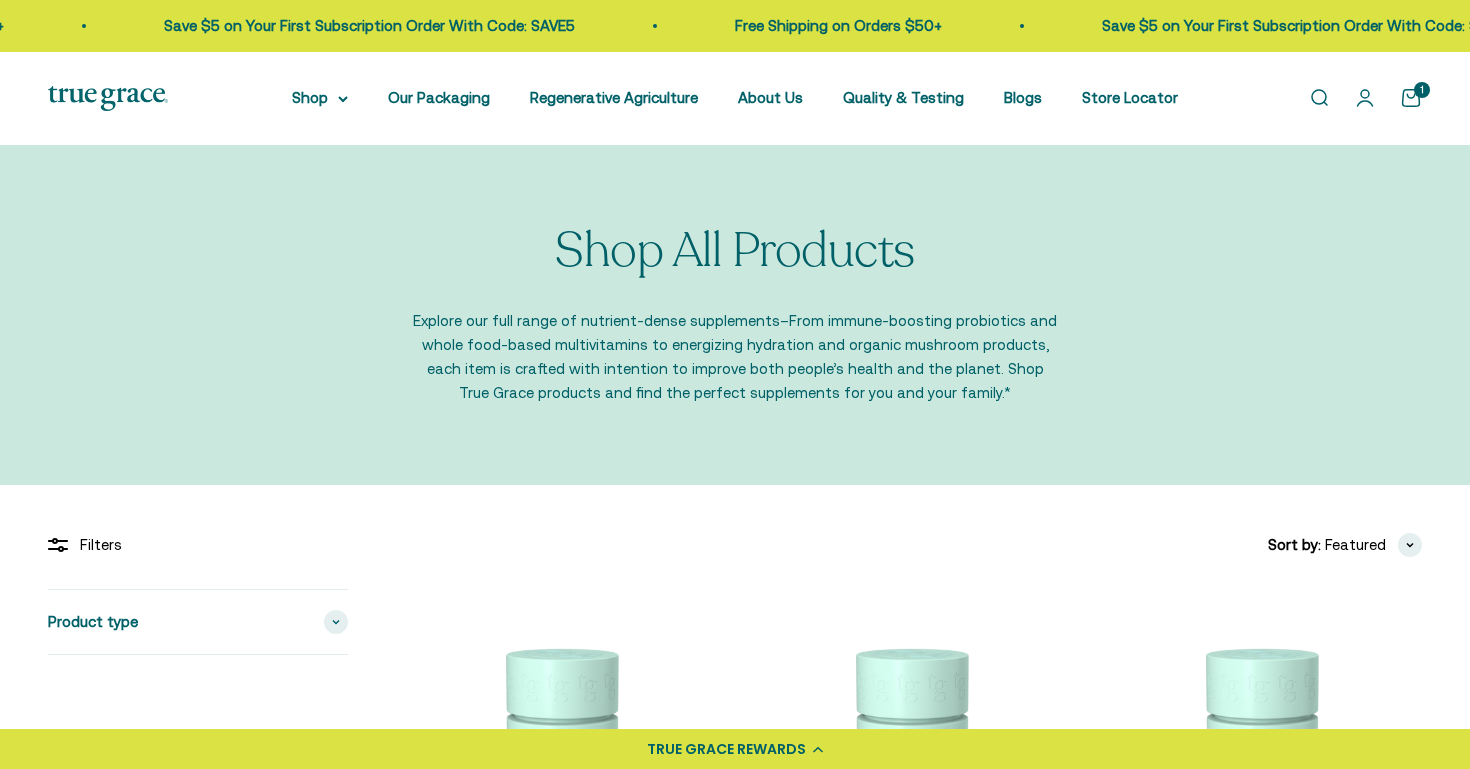 click on "1" at bounding box center (0, 0) 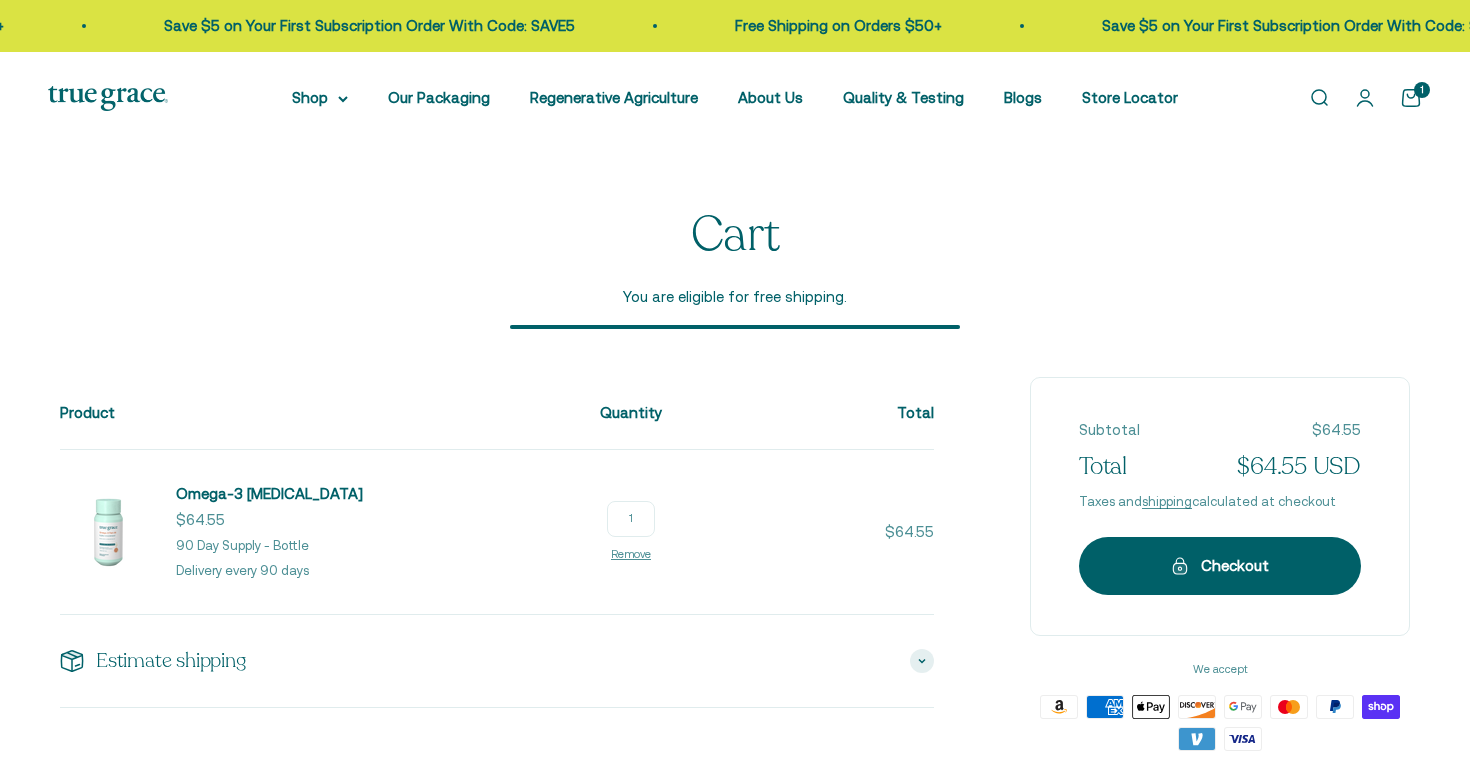 scroll, scrollTop: 0, scrollLeft: 0, axis: both 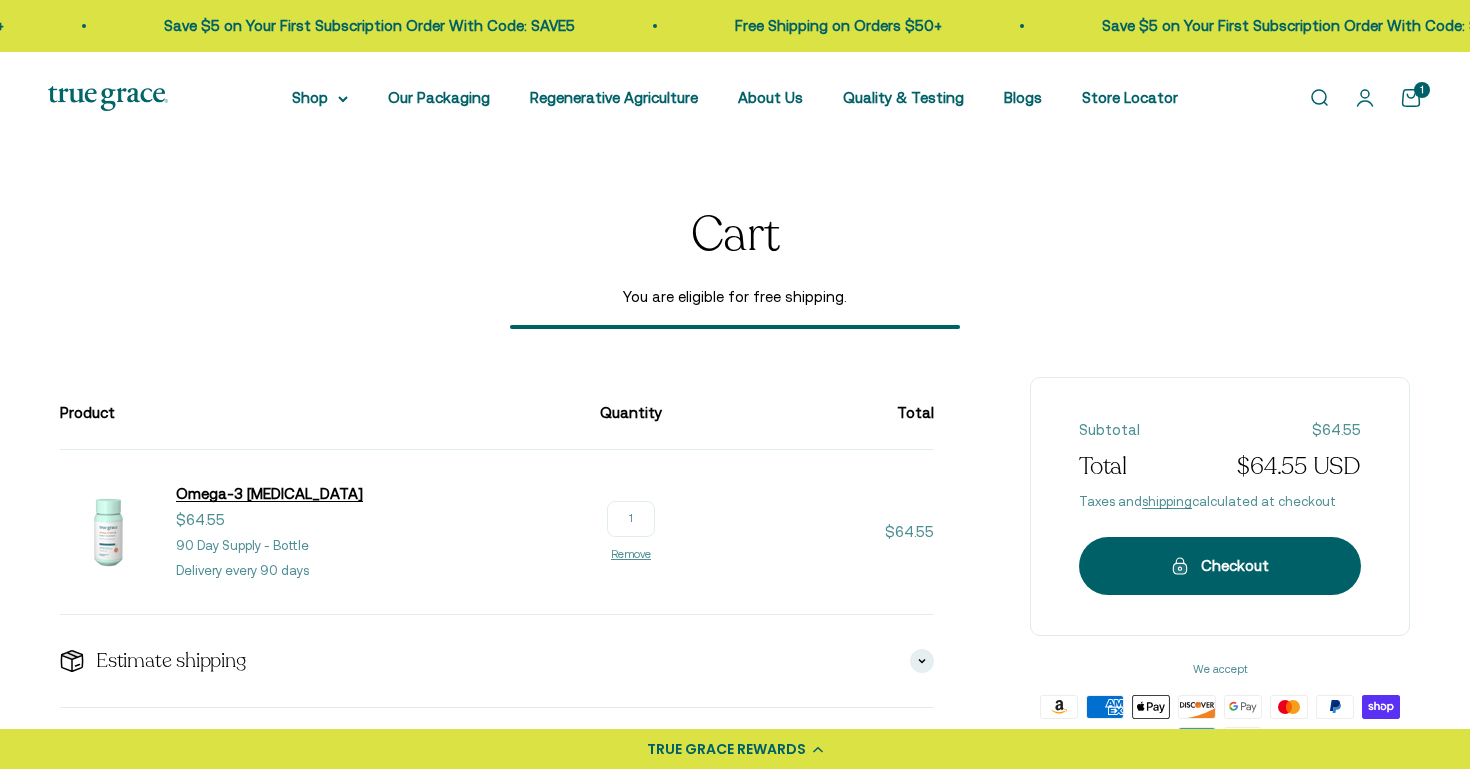 click on "Omega-3 [MEDICAL_DATA]" at bounding box center (269, 493) 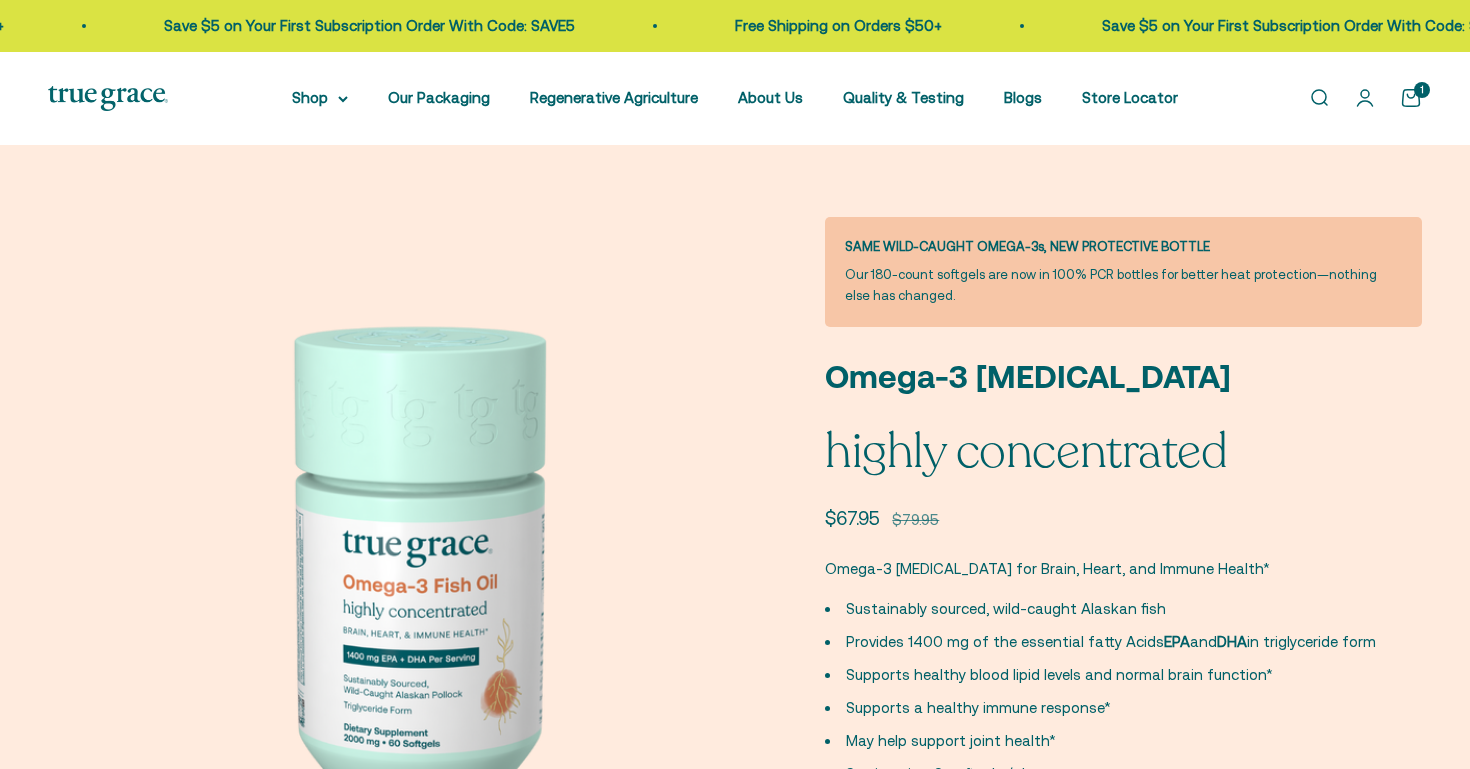 scroll, scrollTop: 0, scrollLeft: 0, axis: both 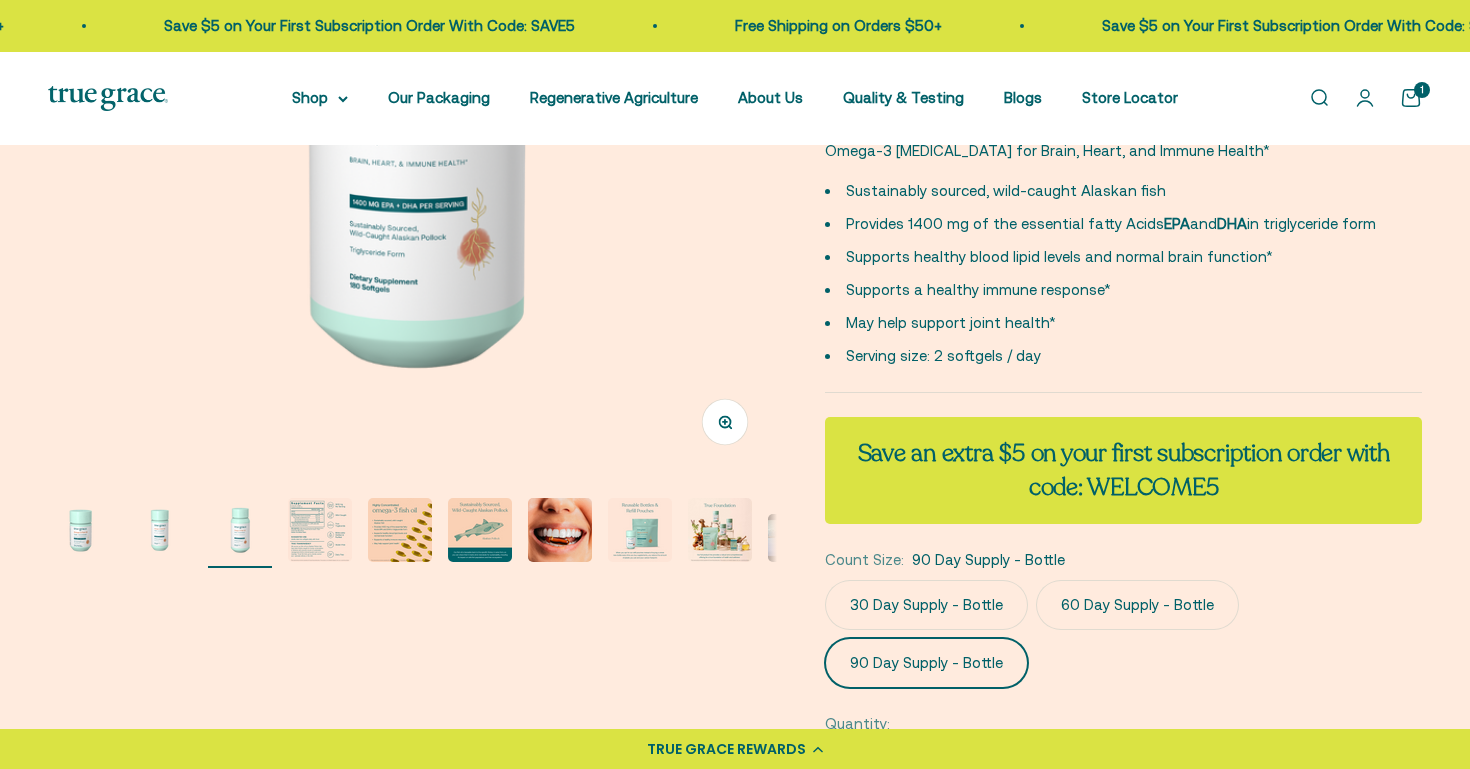 click at bounding box center [320, 530] 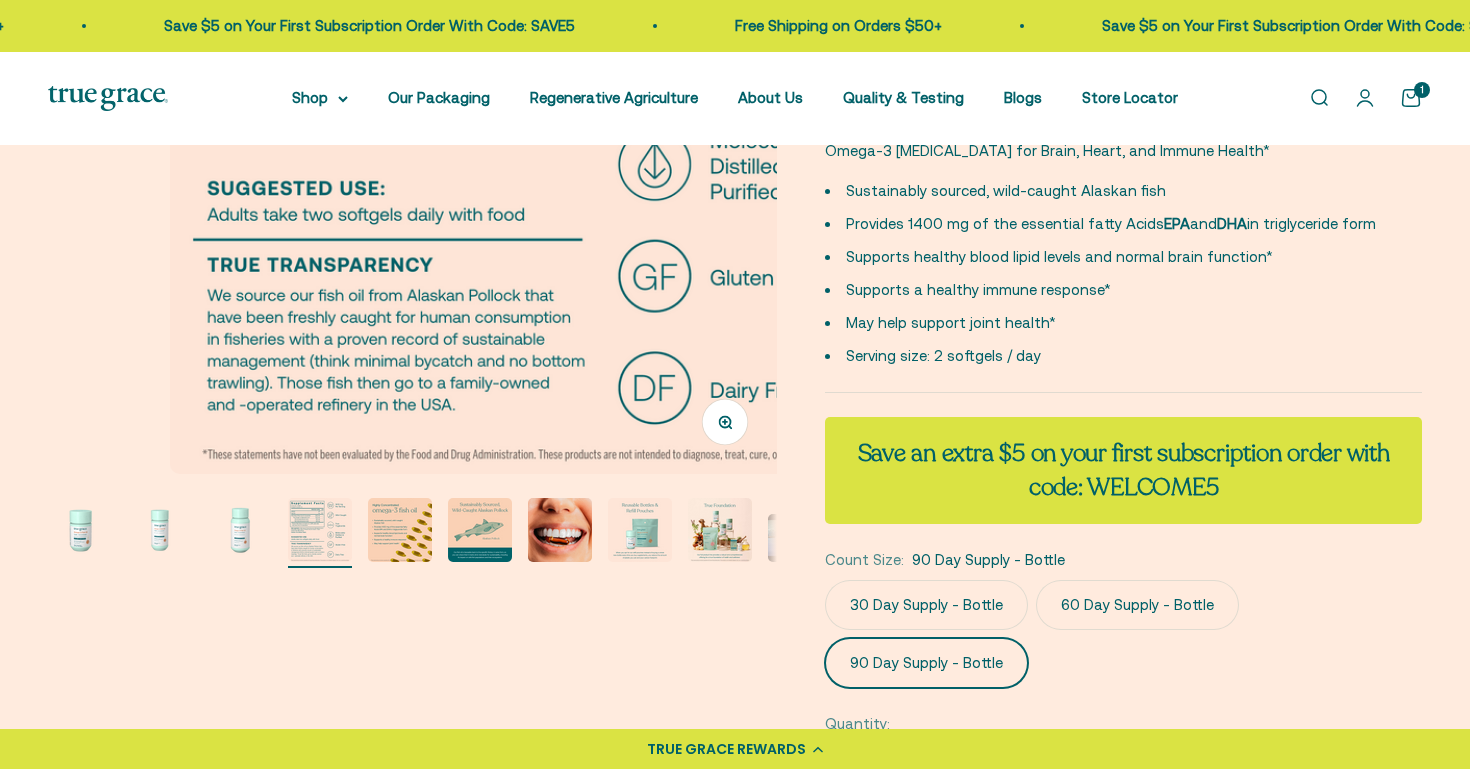 scroll, scrollTop: 0, scrollLeft: 2260, axis: horizontal 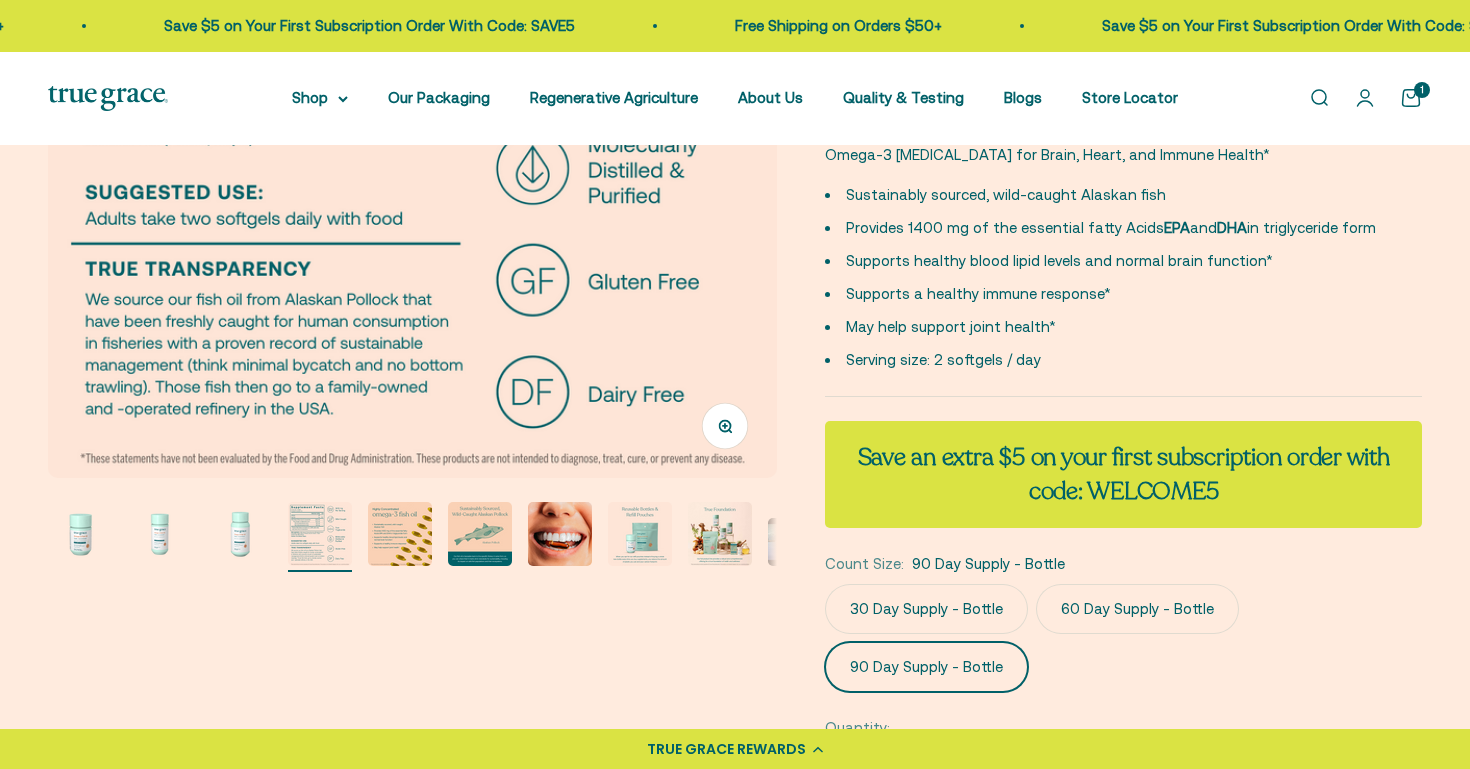click on "90 Day Supply - Bottle" 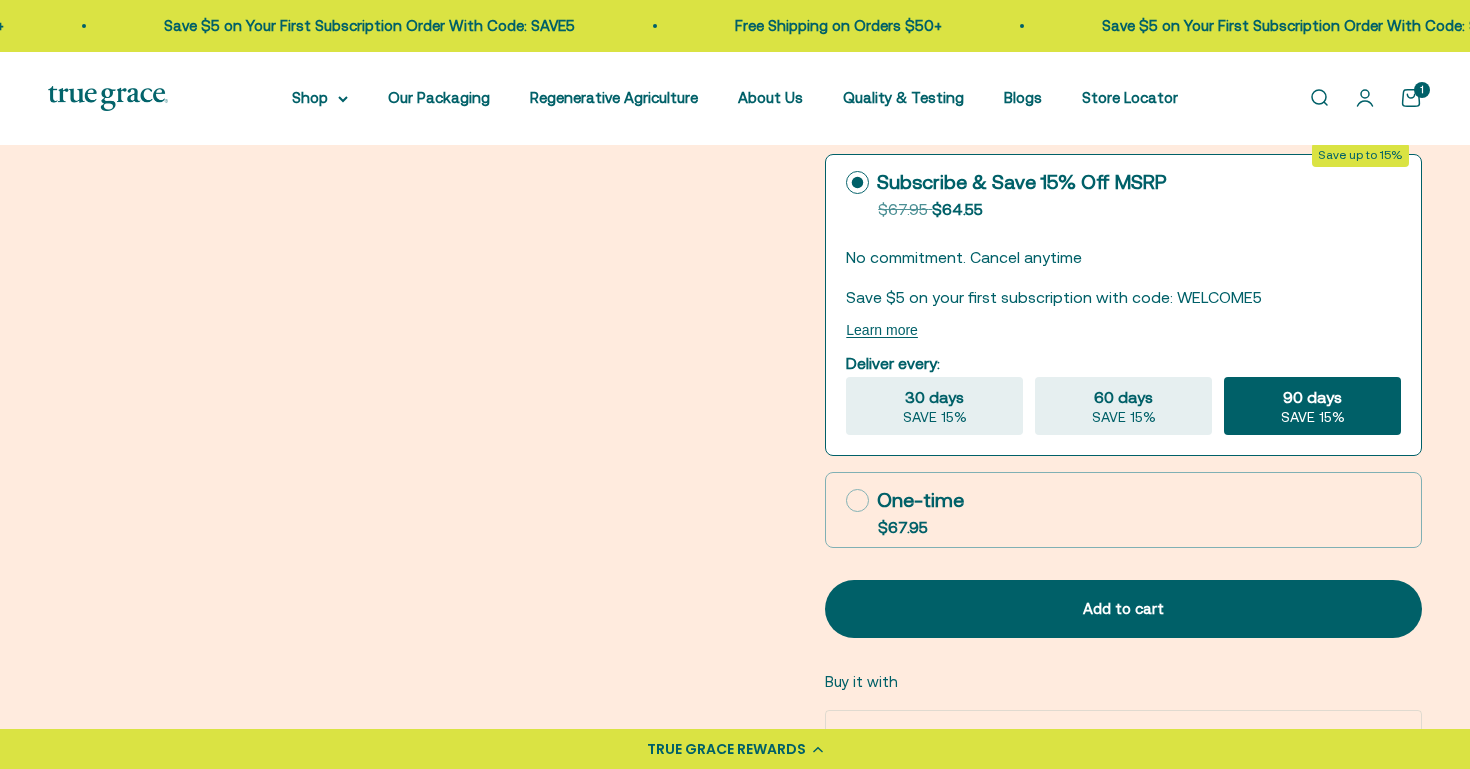 scroll, scrollTop: 1120, scrollLeft: 0, axis: vertical 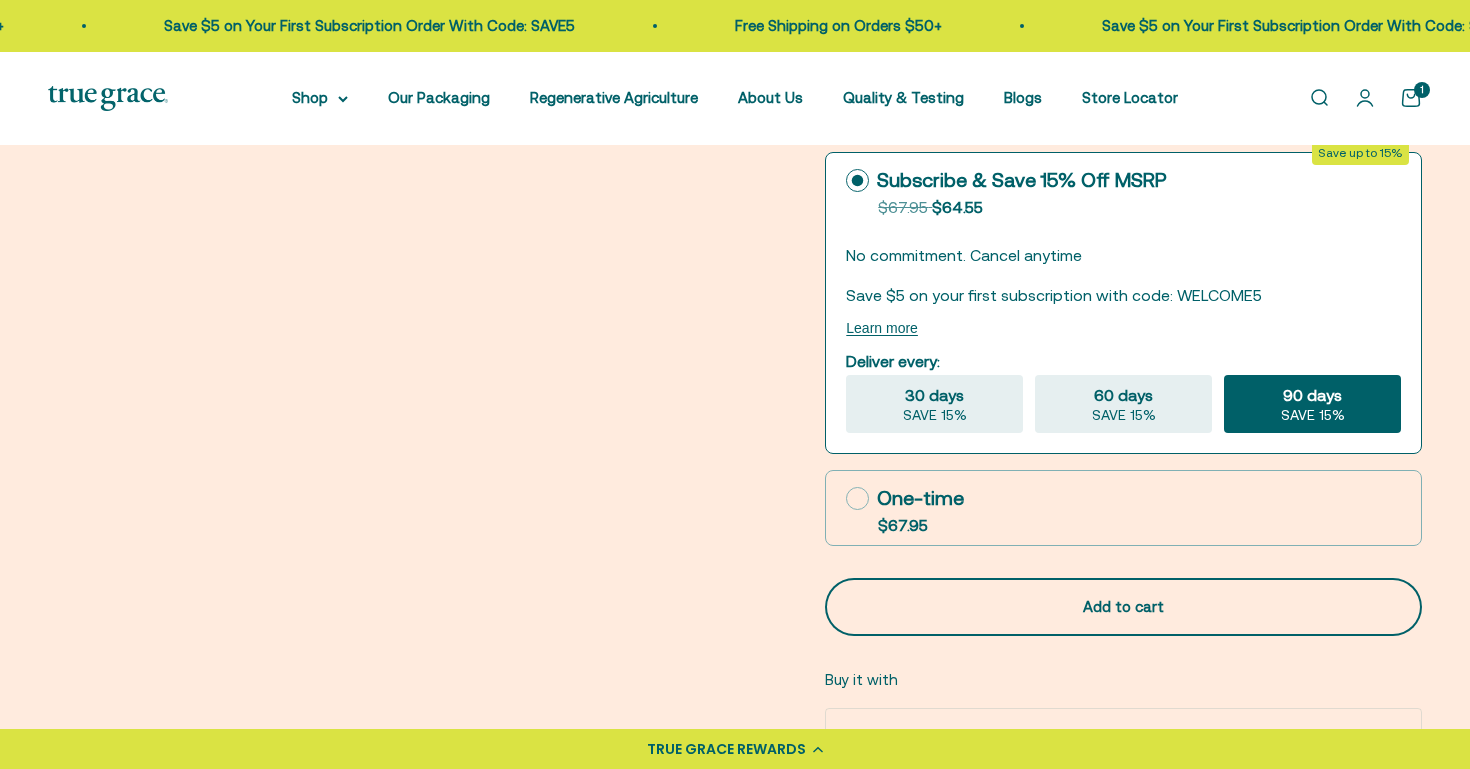 click on "Add to cart" at bounding box center [1123, 607] 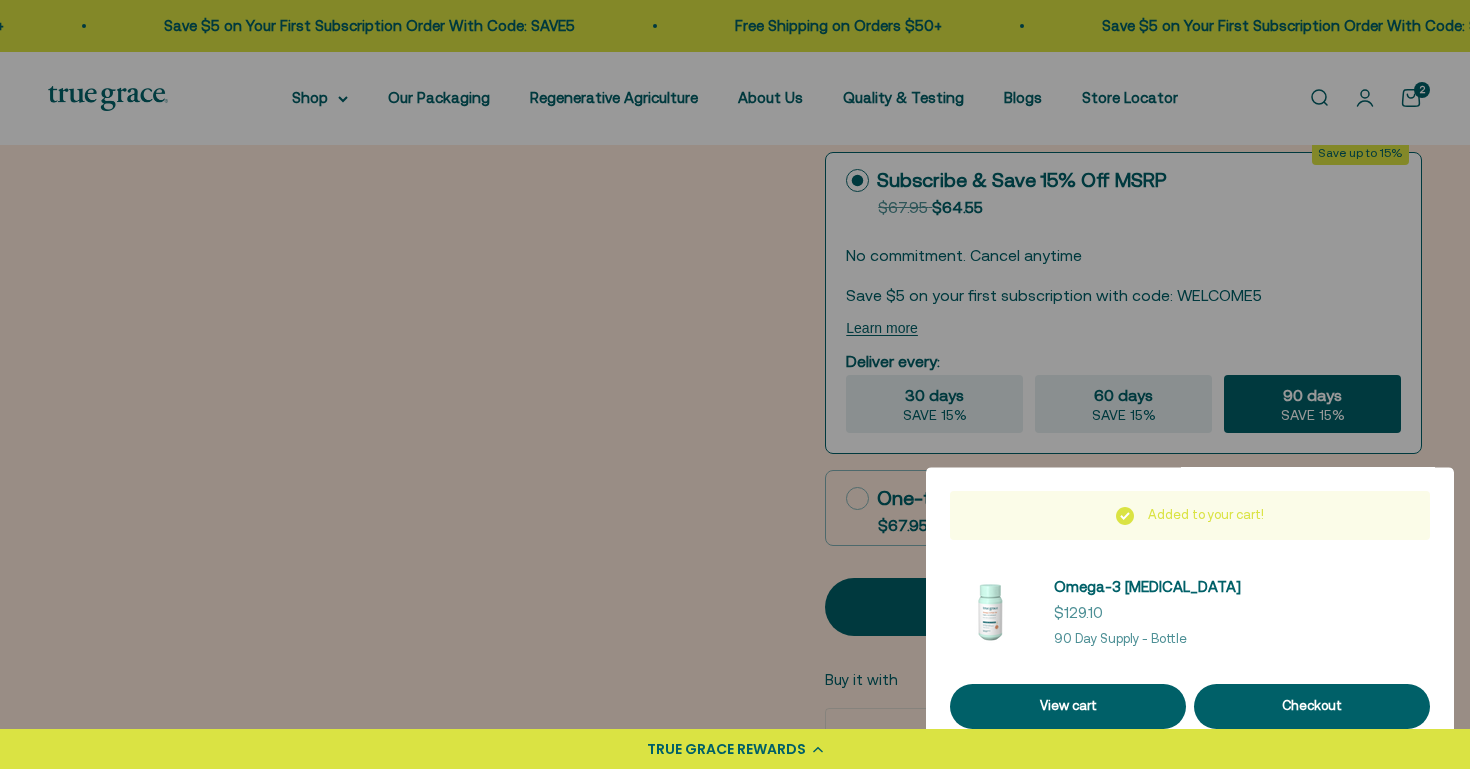 click at bounding box center [735, 384] 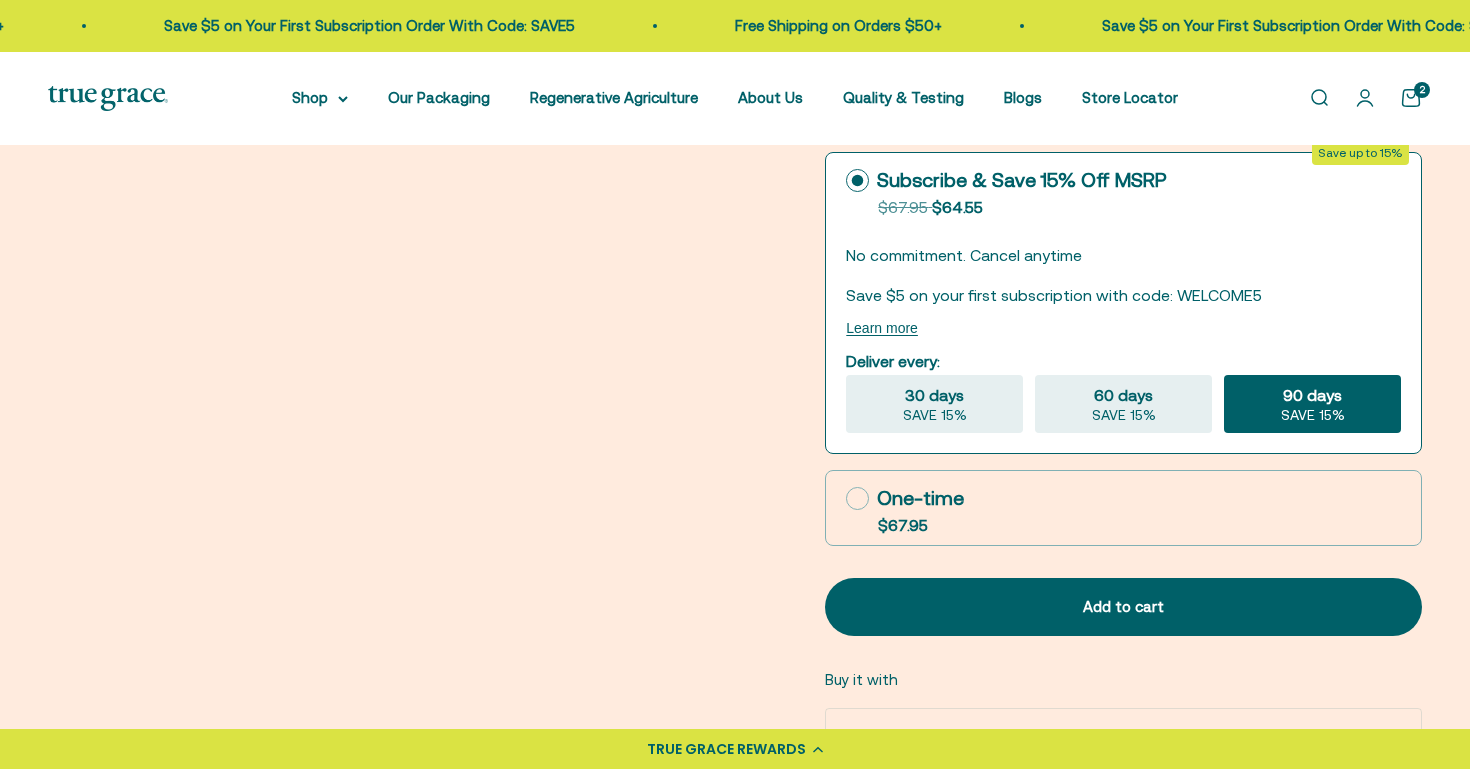 click on "Open cart
2" at bounding box center [1411, 98] 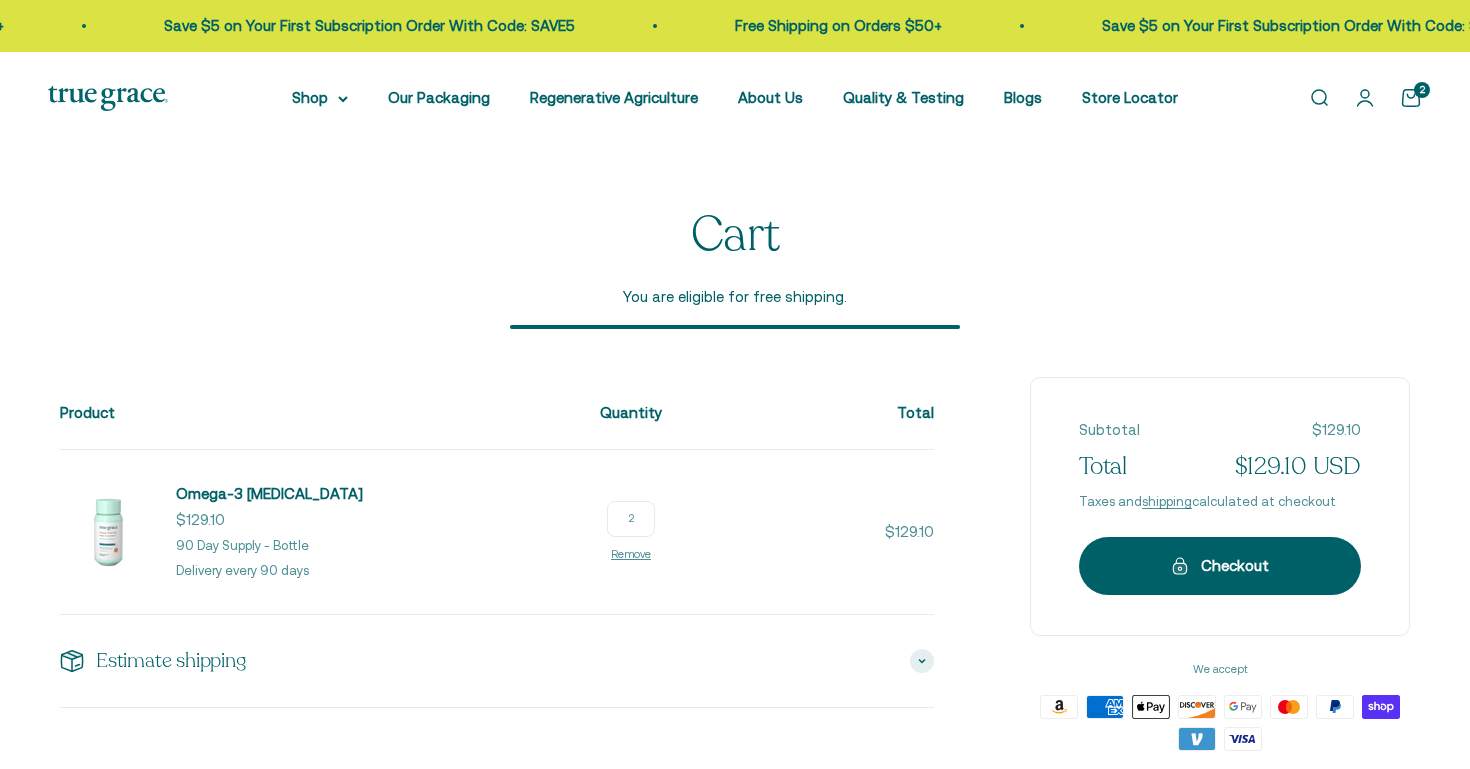 scroll, scrollTop: 0, scrollLeft: 0, axis: both 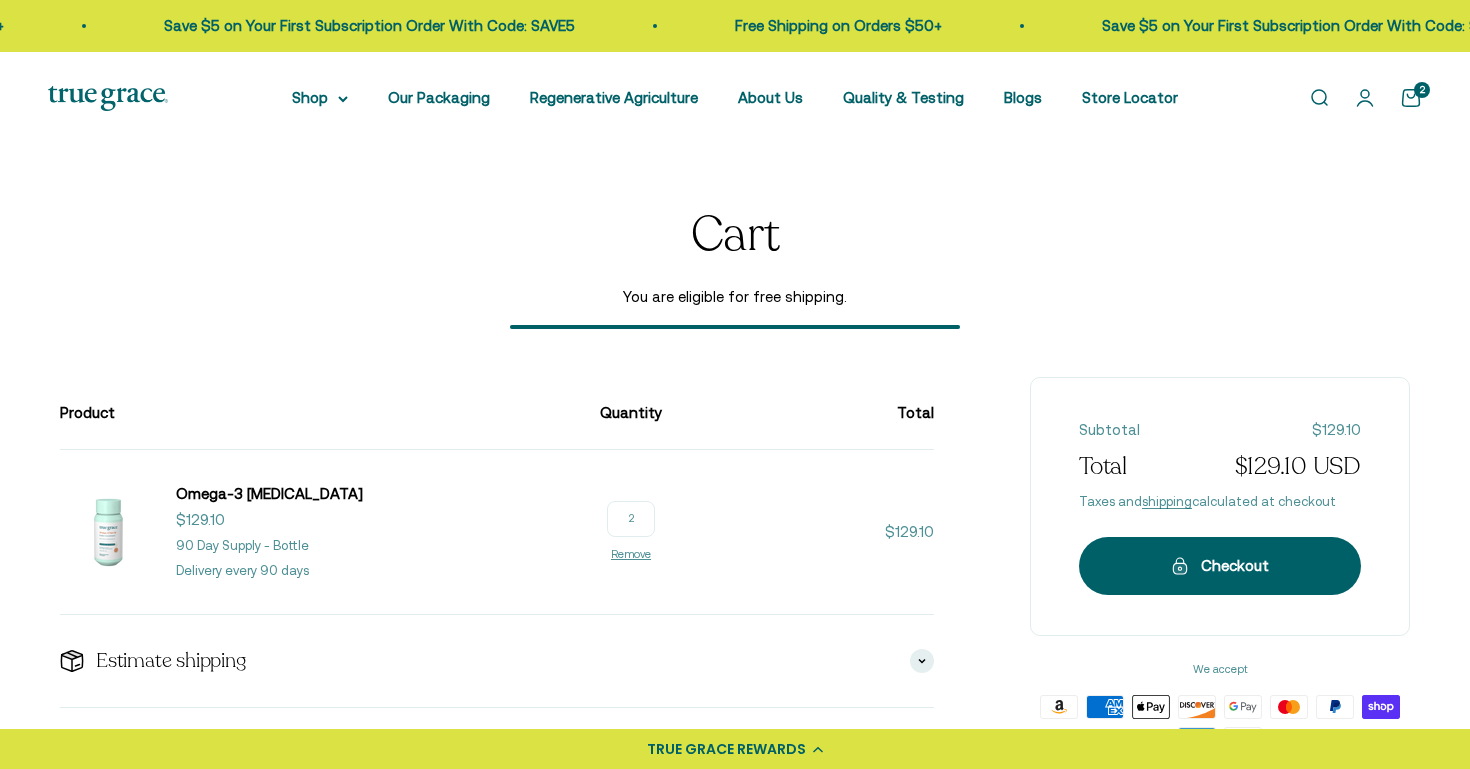 click on "2" at bounding box center [631, 519] 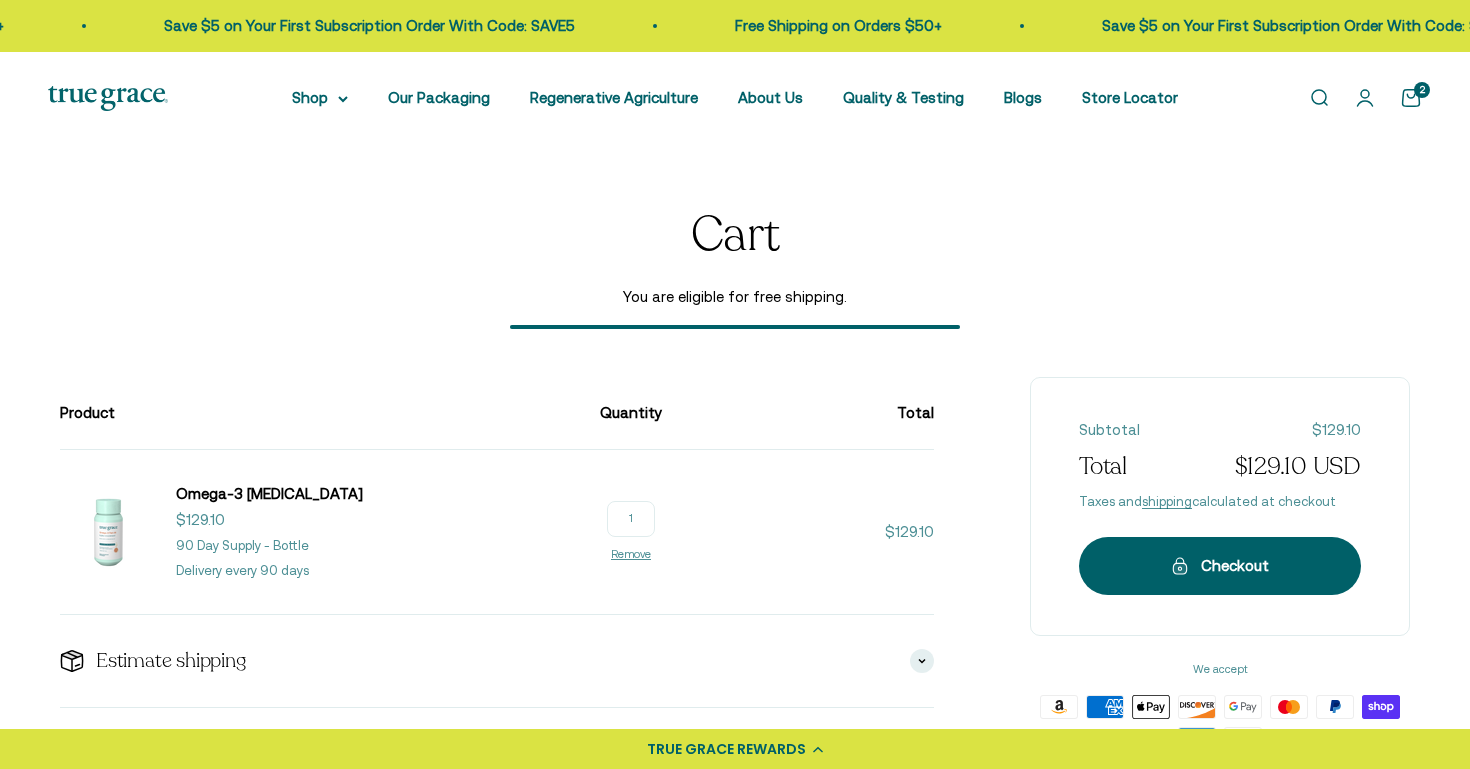 type on "1" 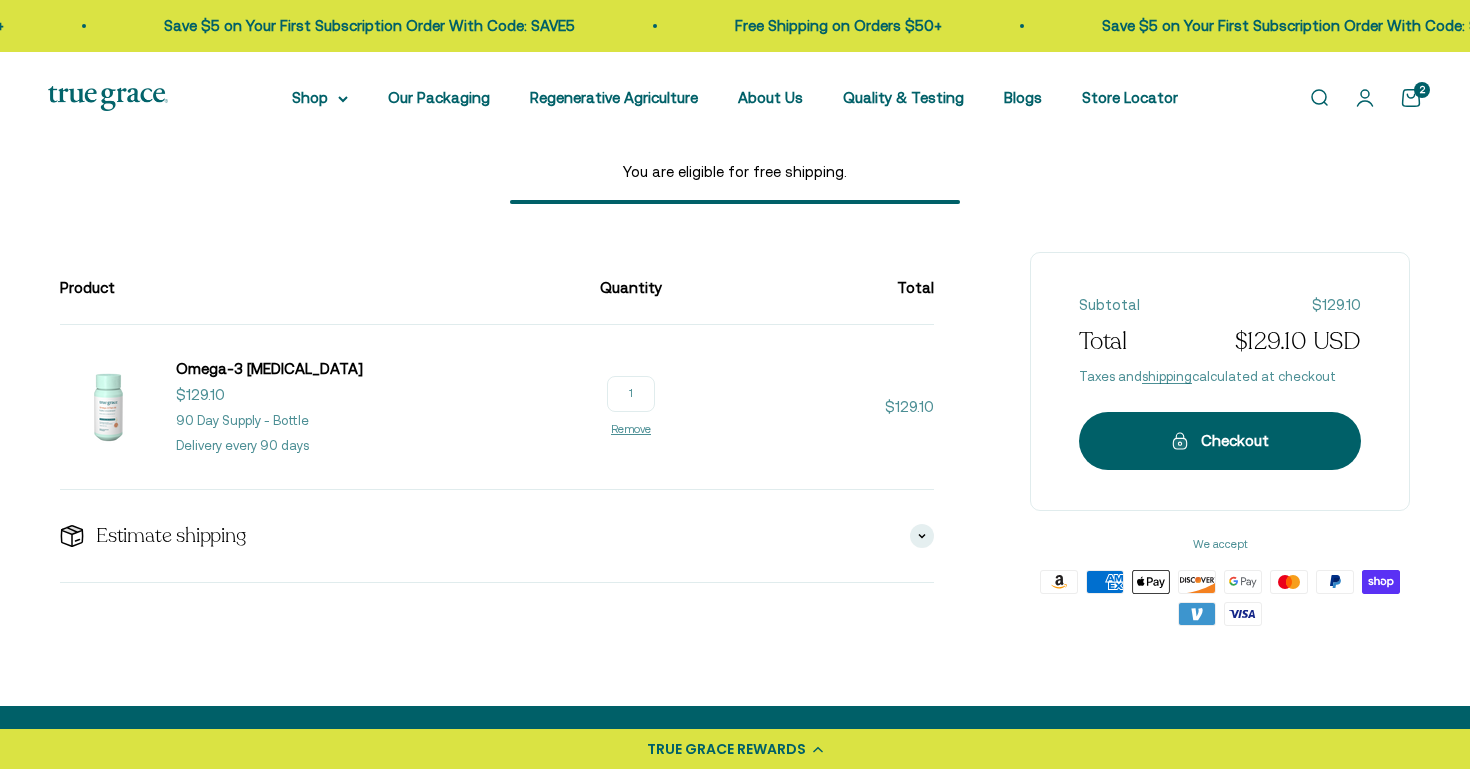 scroll, scrollTop: 154, scrollLeft: 0, axis: vertical 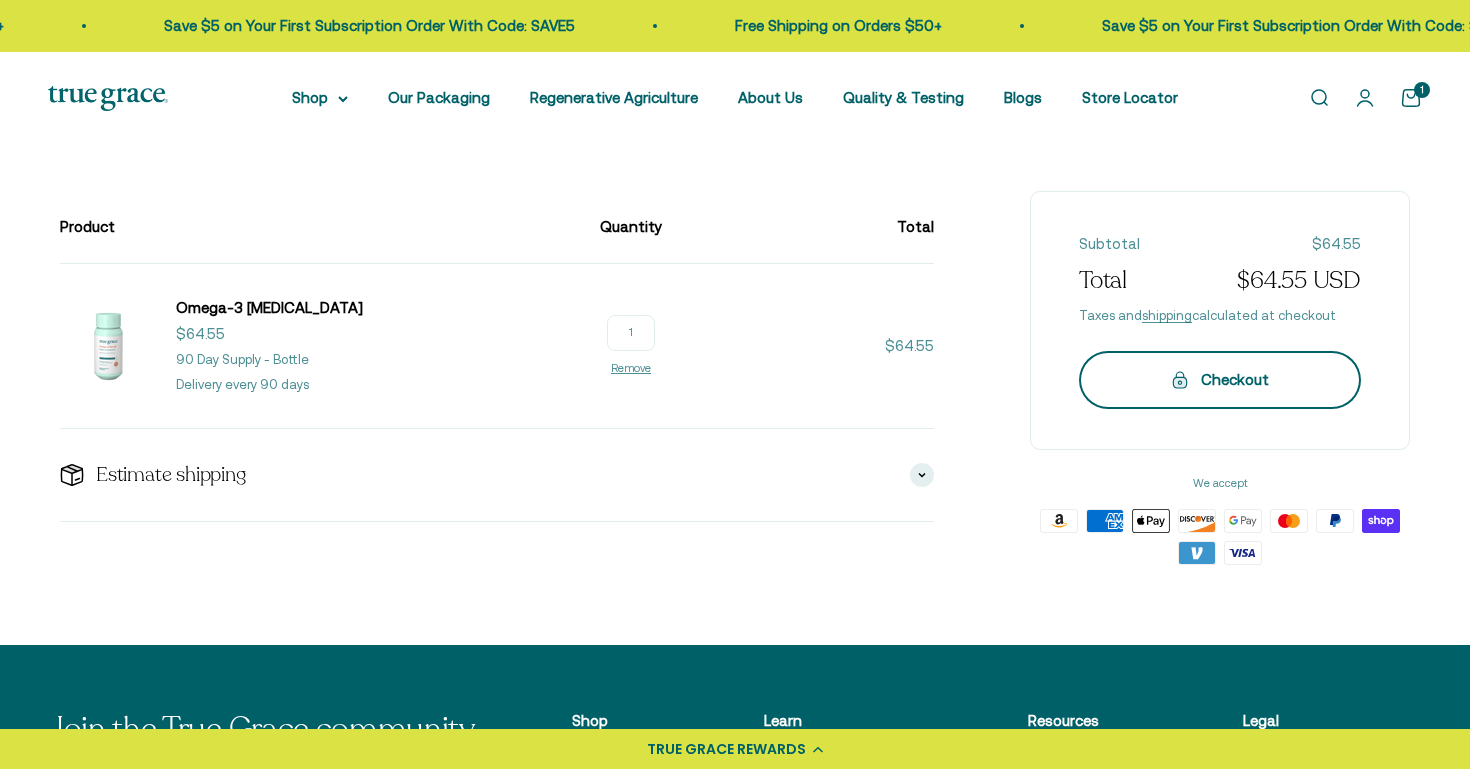 click on "Checkout" at bounding box center (1220, 380) 